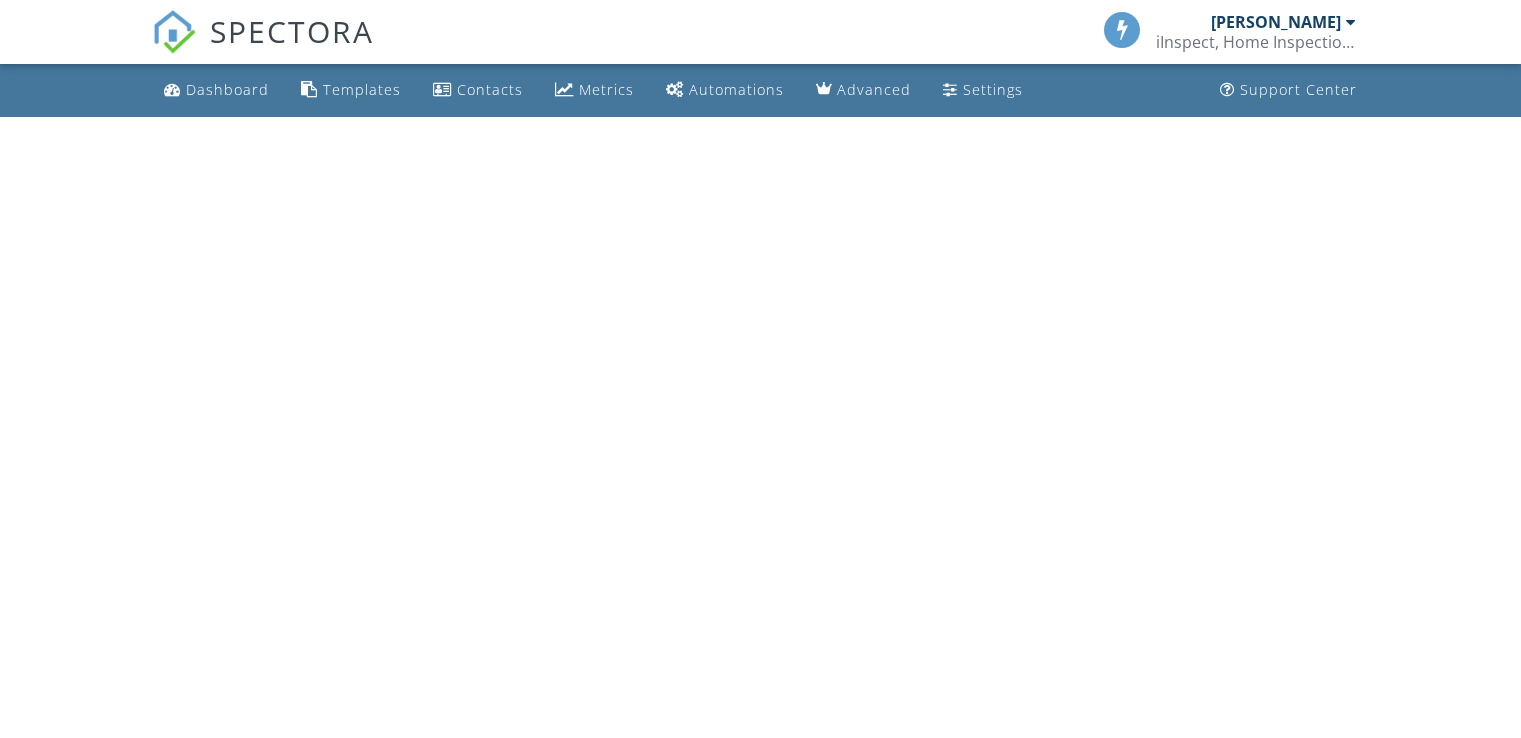 scroll, scrollTop: 0, scrollLeft: 0, axis: both 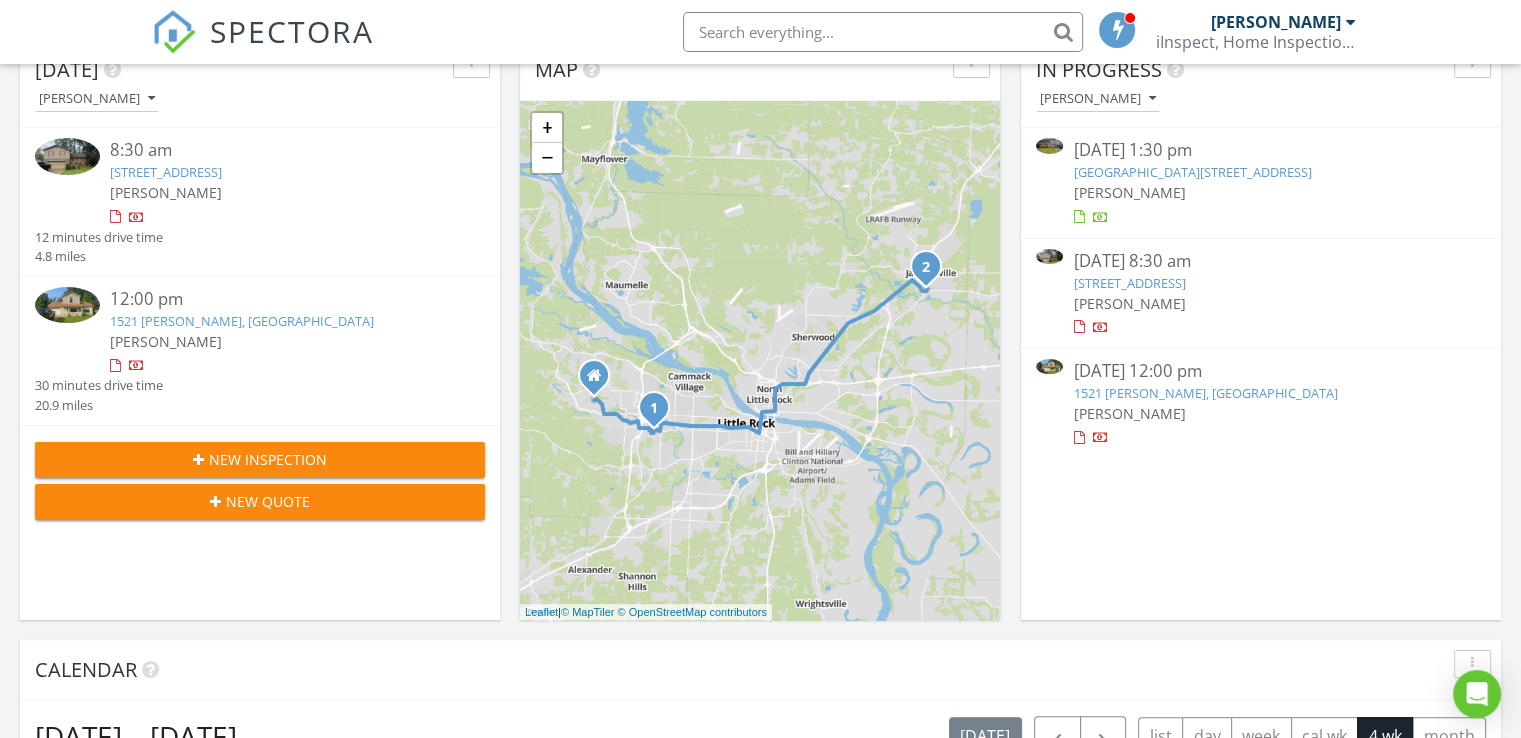 click on "New Inspection" at bounding box center (268, 459) 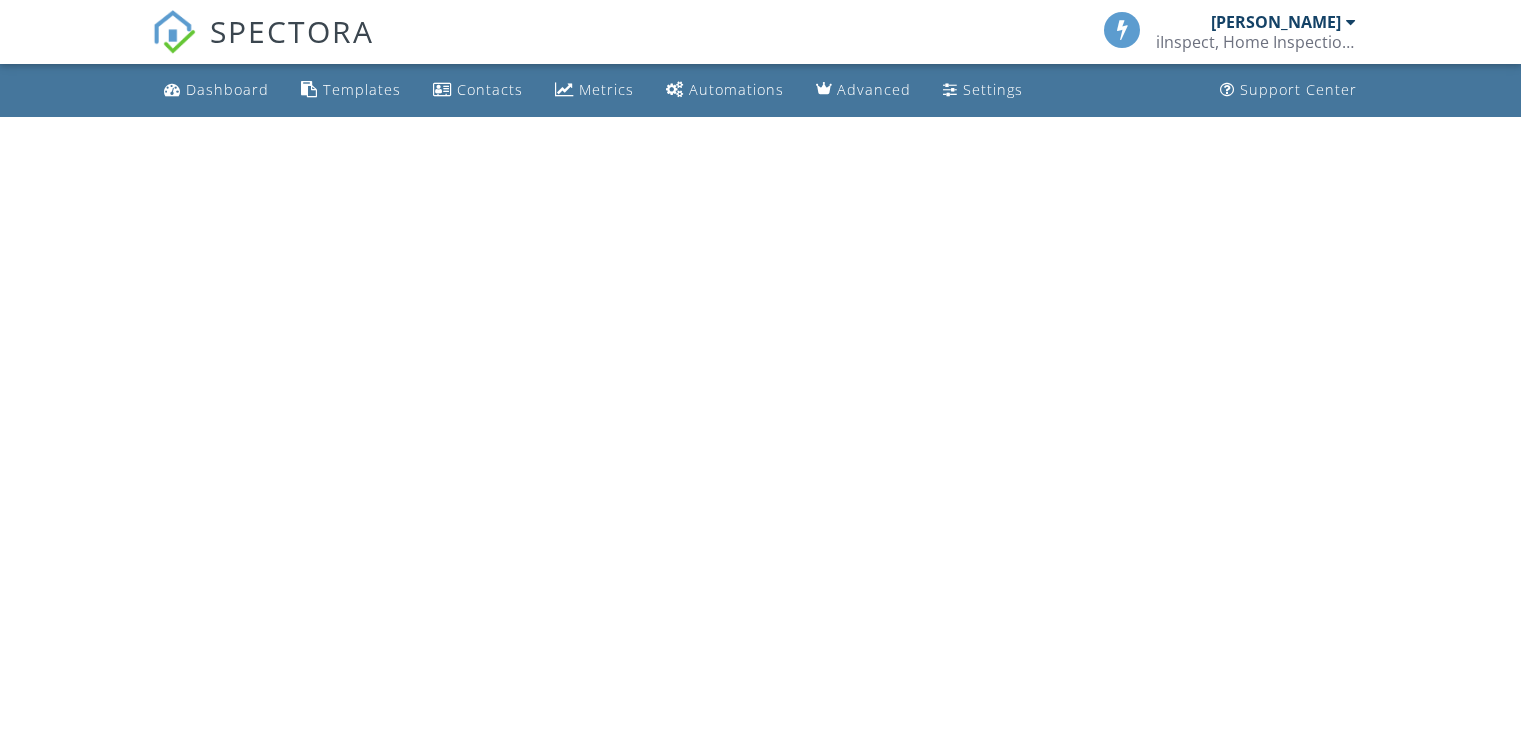 scroll, scrollTop: 0, scrollLeft: 0, axis: both 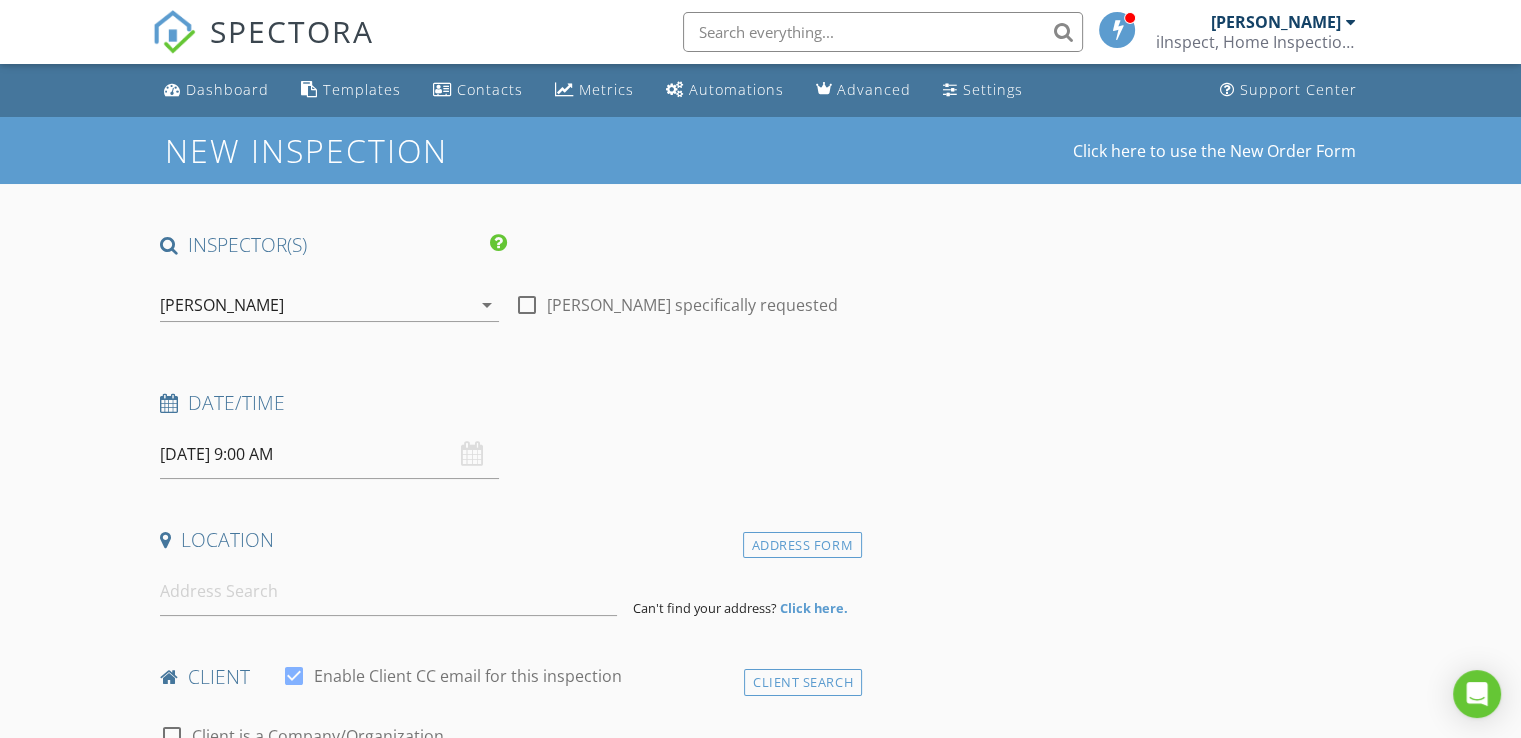 click on "07/10/2025 9:00 AM" at bounding box center (329, 454) 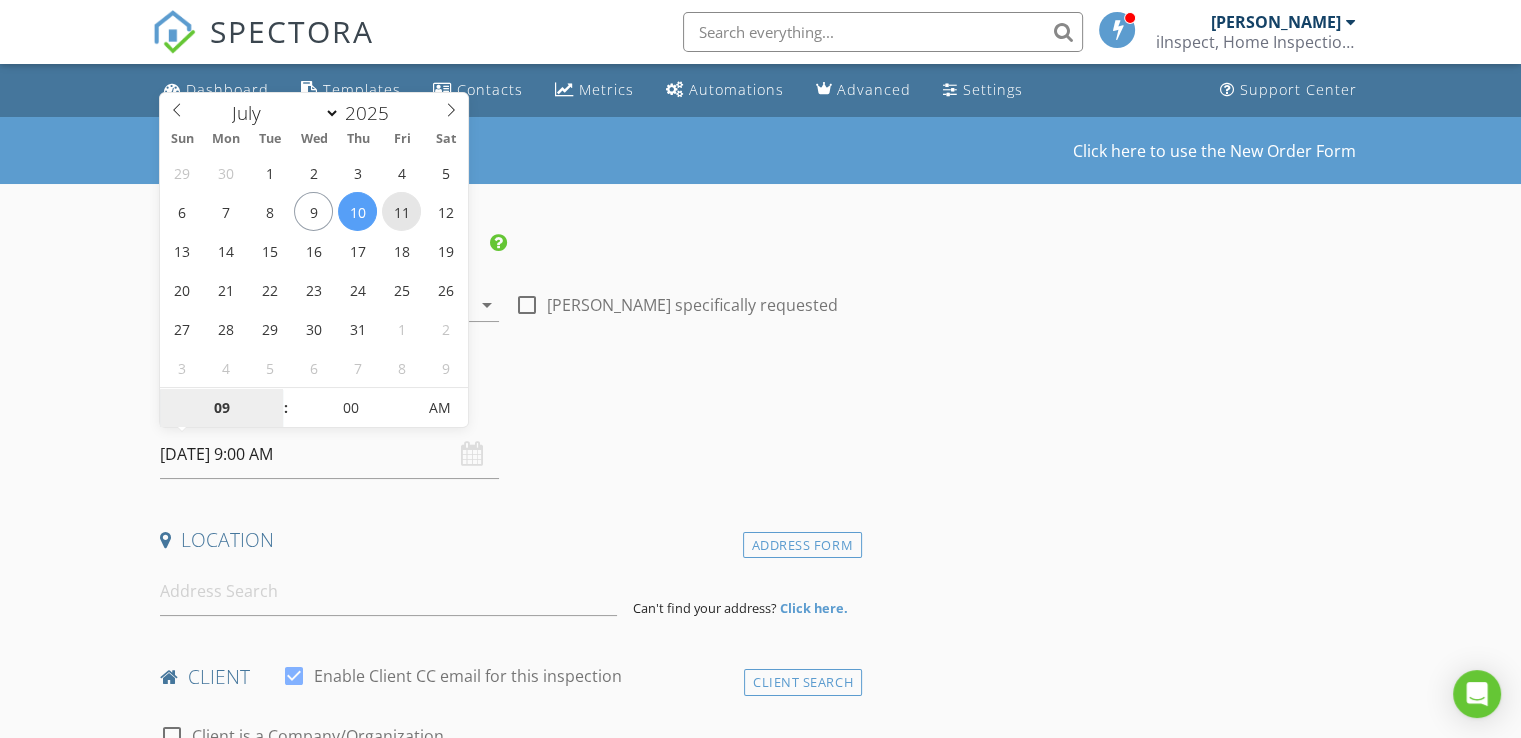 type on "07/11/2025 9:00 AM" 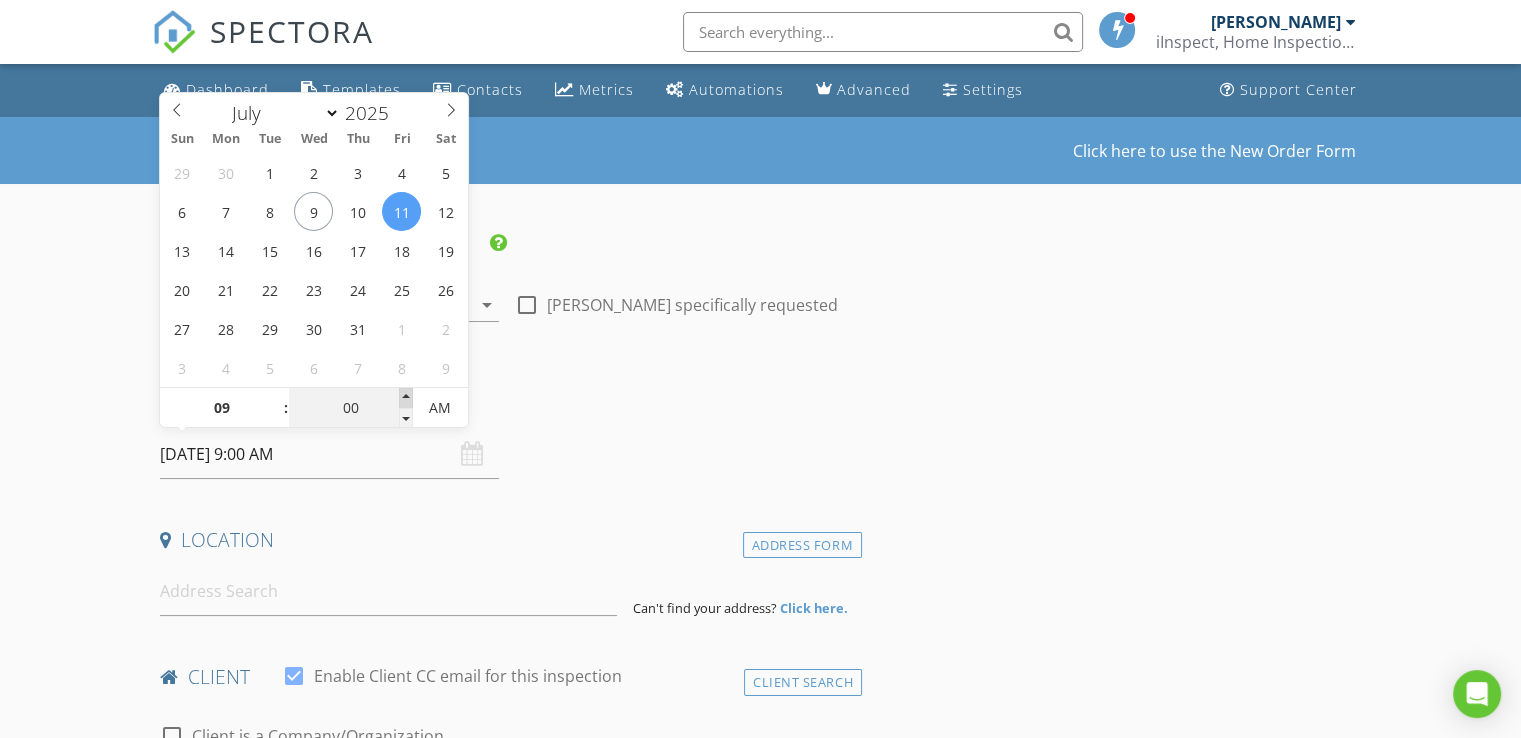 type on "05" 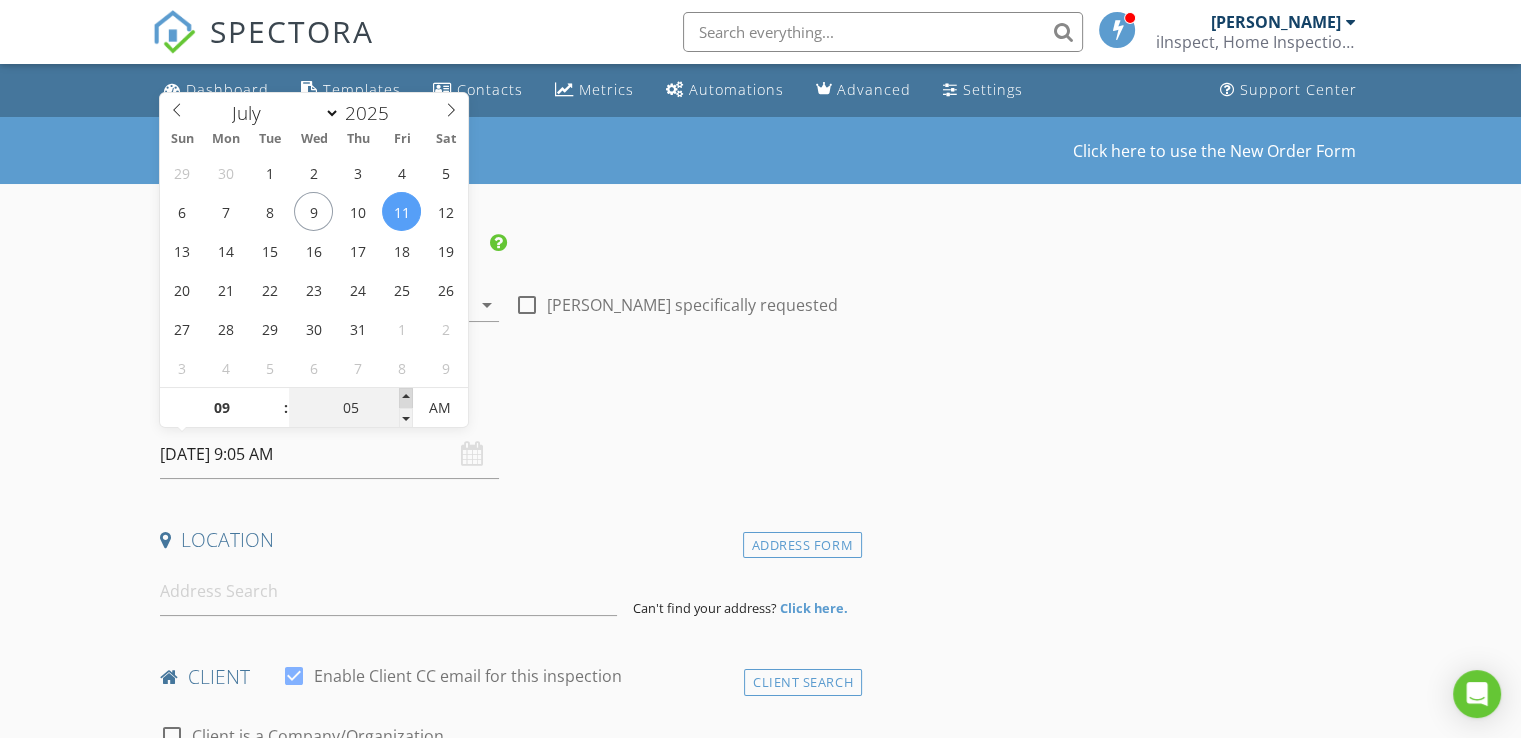 click at bounding box center [406, 398] 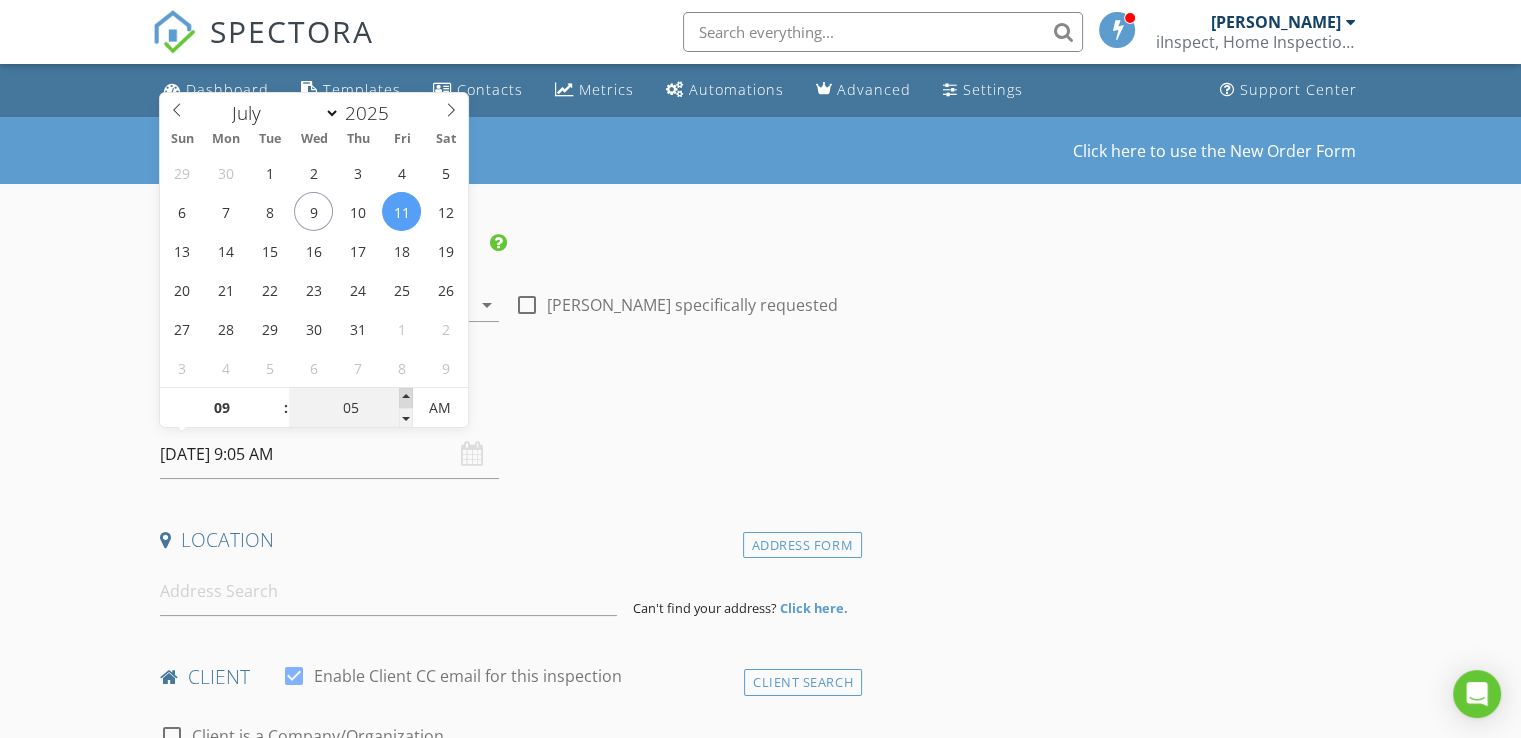 type on "10" 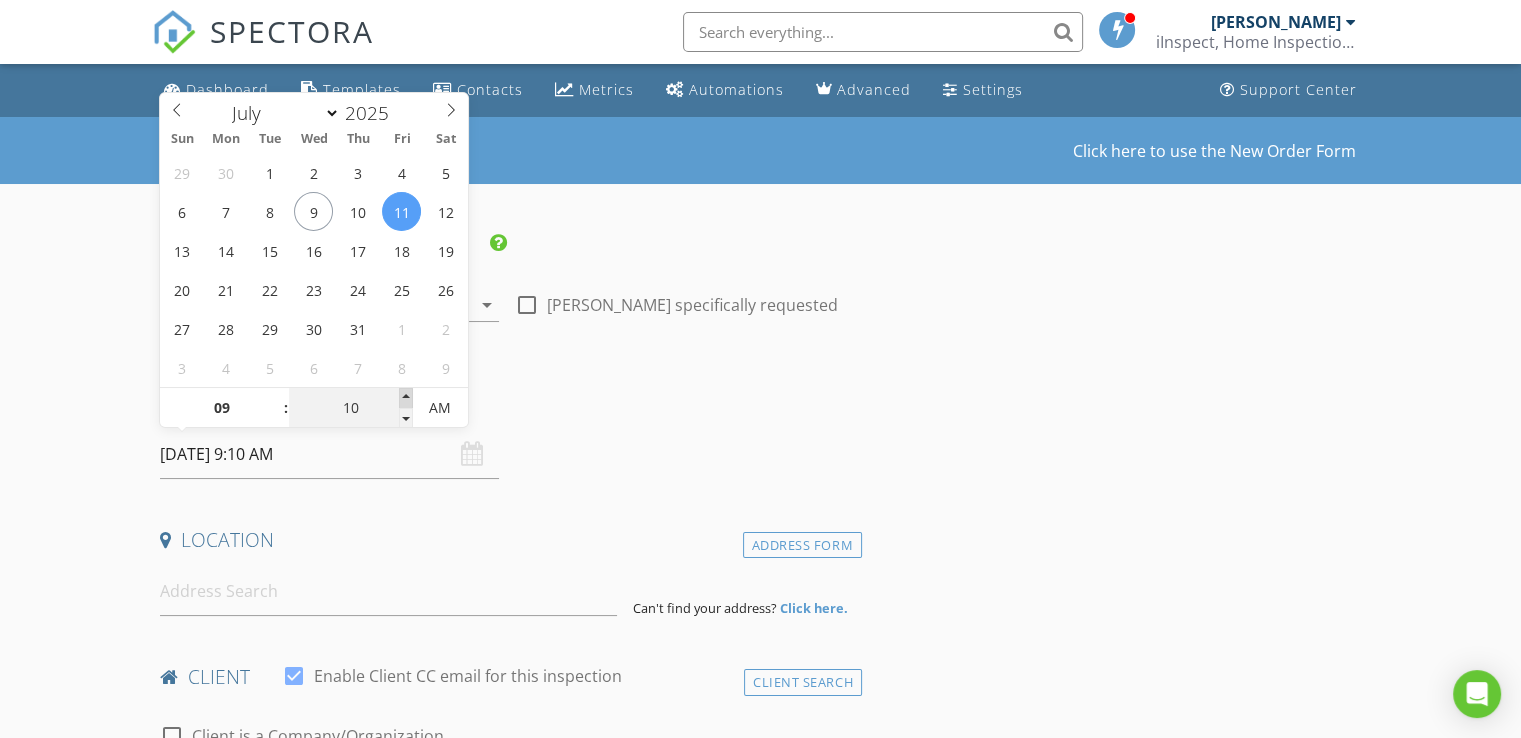 click at bounding box center (406, 398) 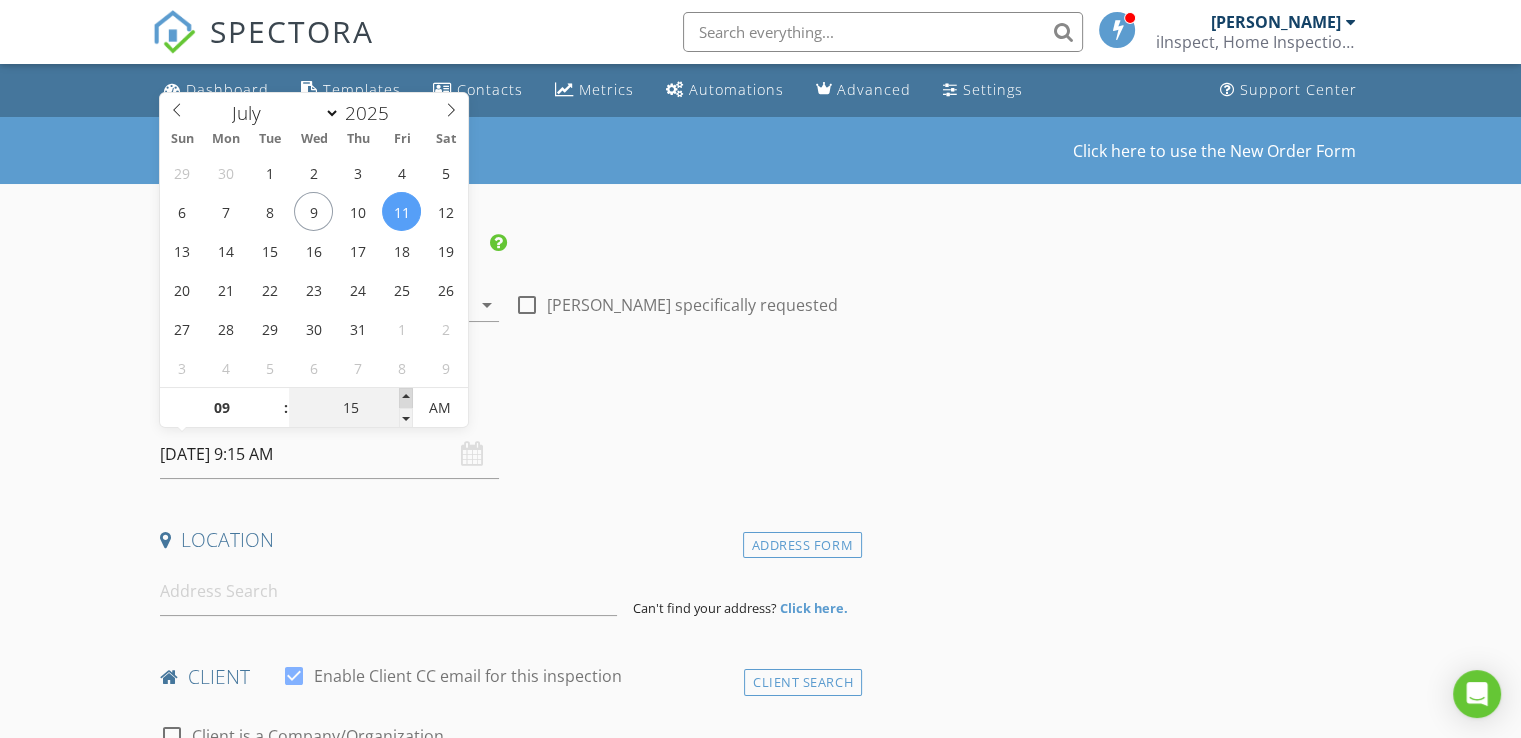 click at bounding box center (406, 398) 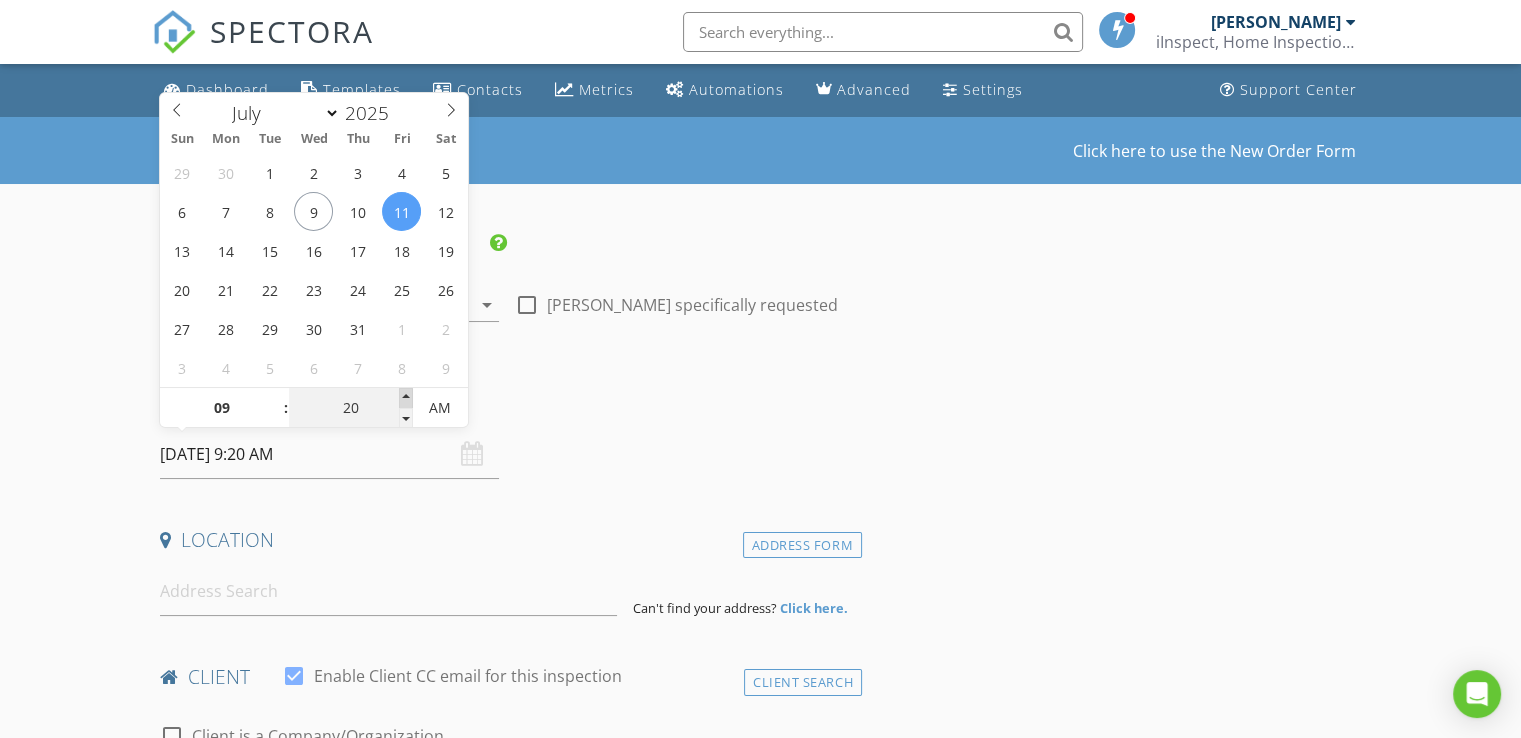 click at bounding box center (406, 398) 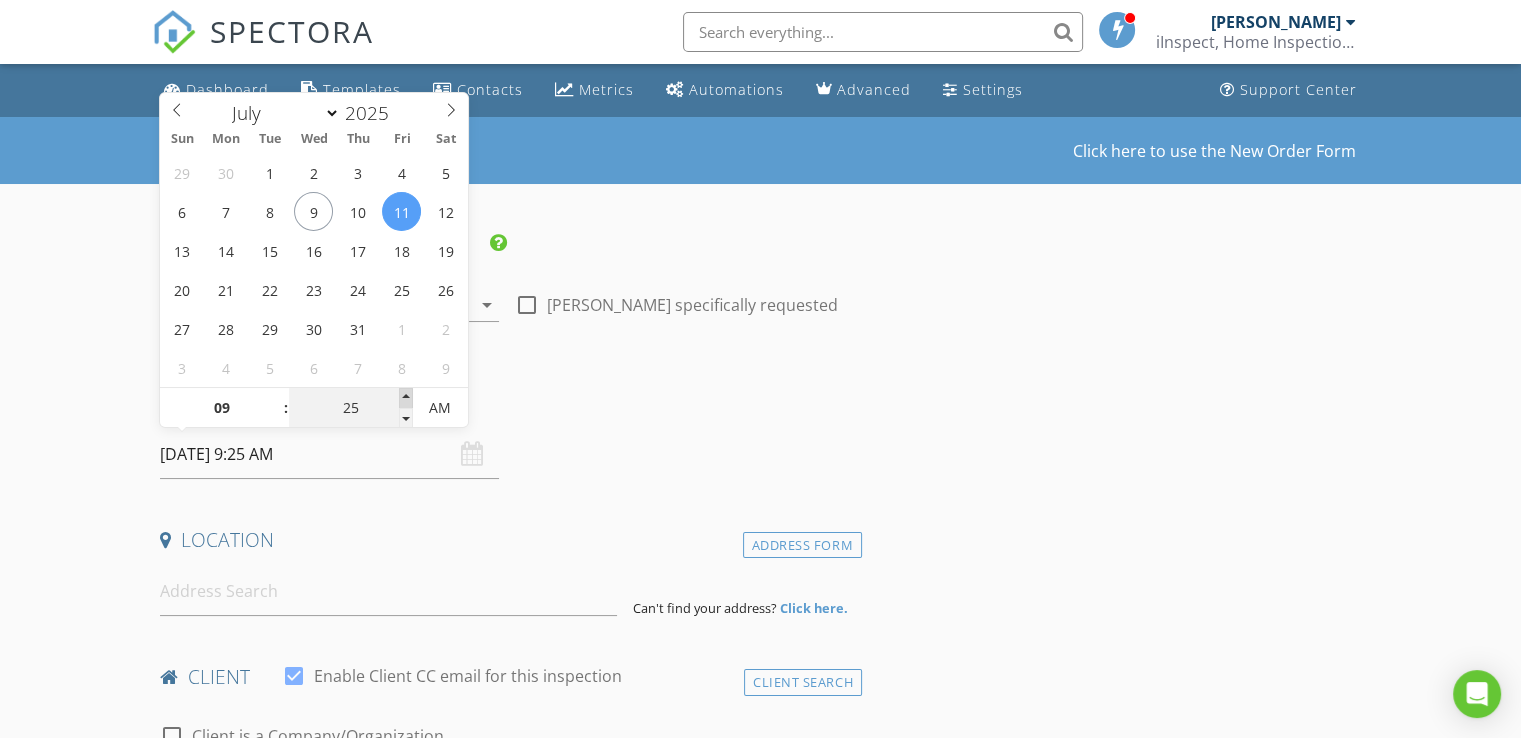 click at bounding box center [406, 398] 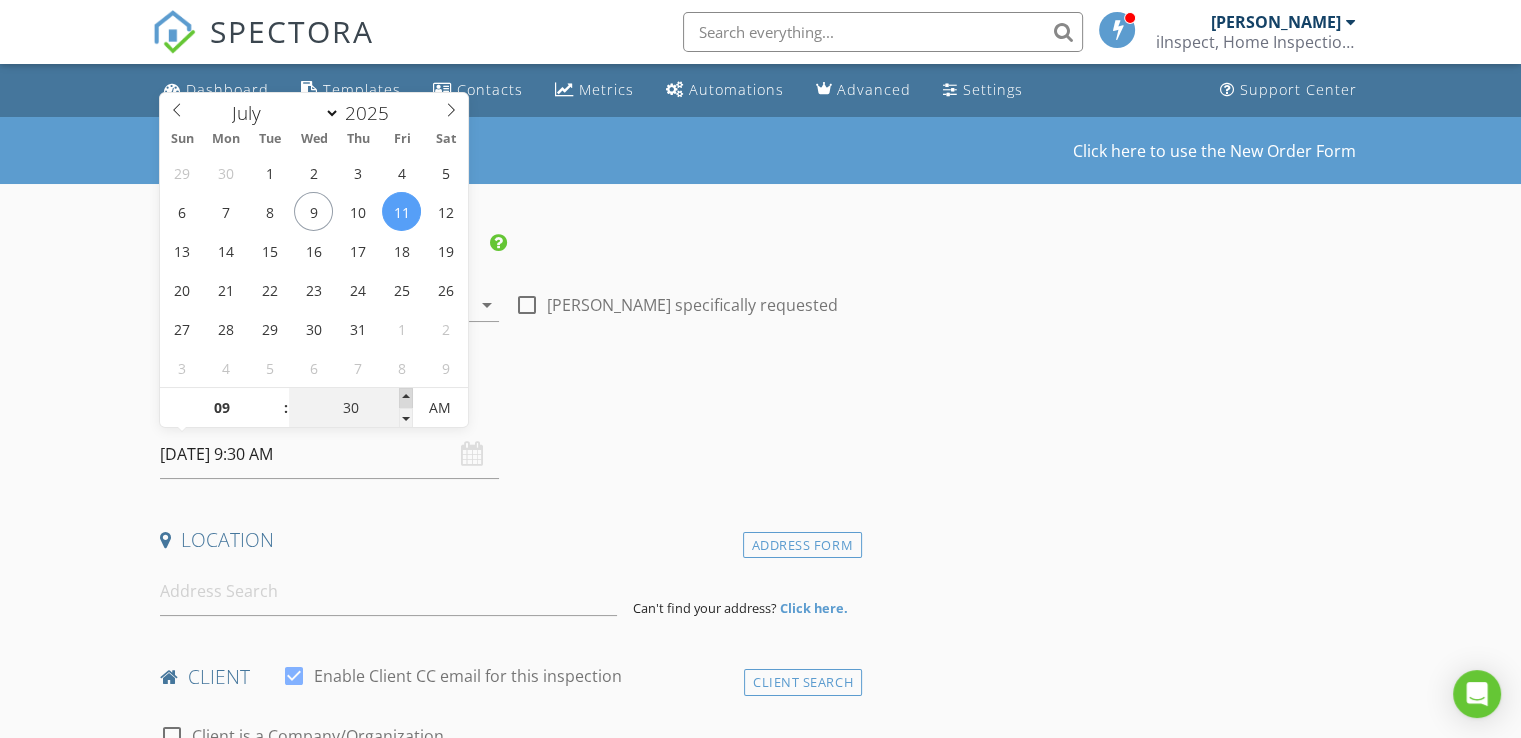 click at bounding box center [406, 398] 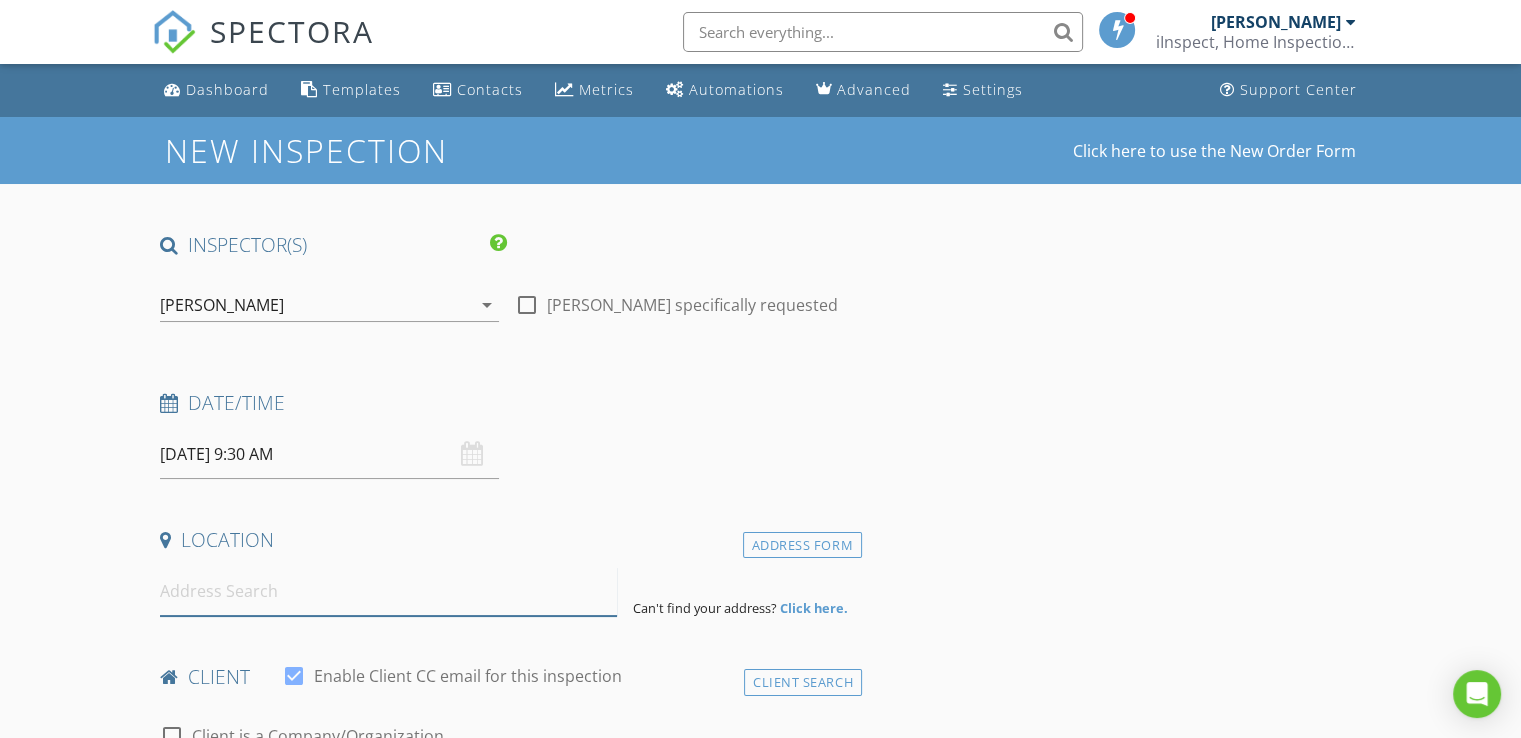 click at bounding box center (388, 591) 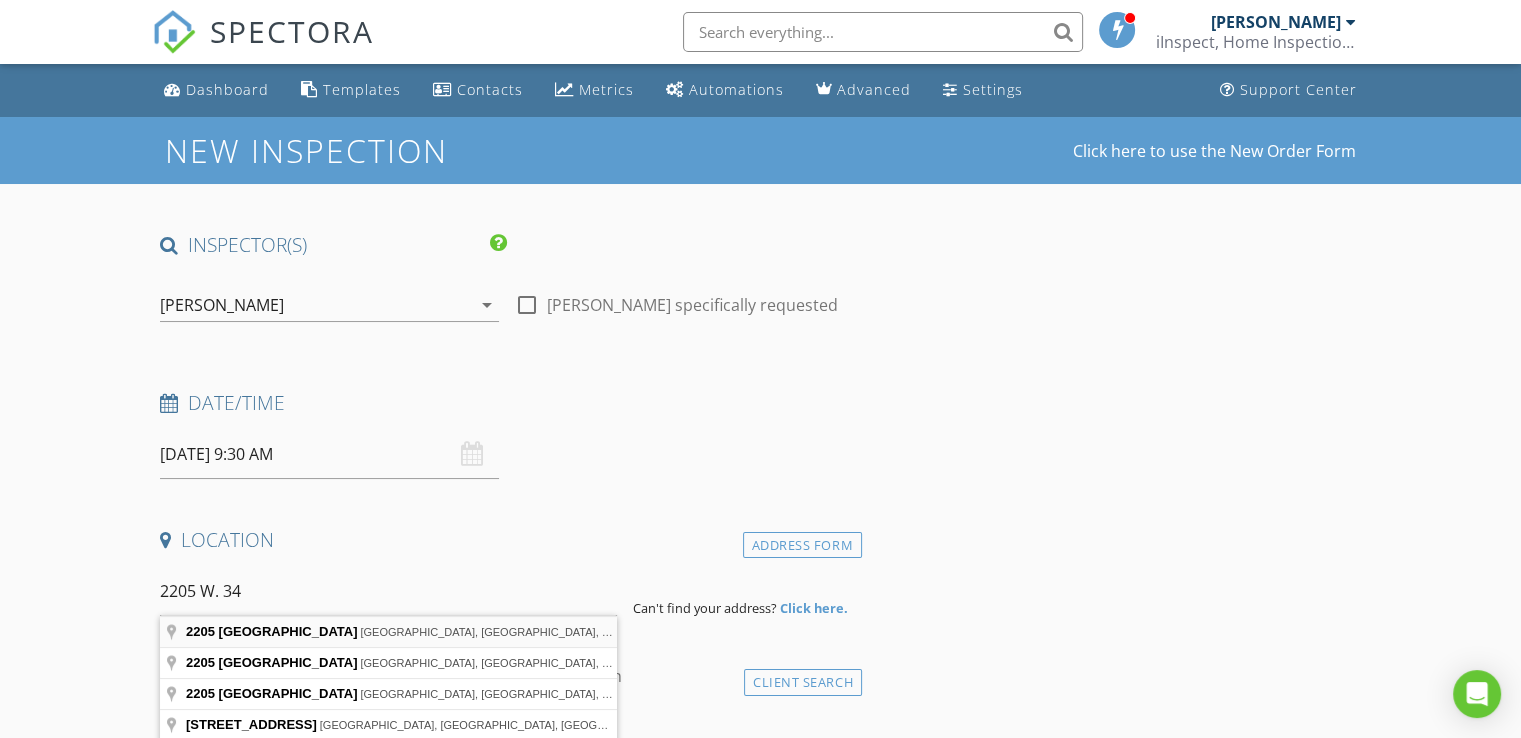 type on "2205 West 34 Avenue, Pine Bluff, AR, USA" 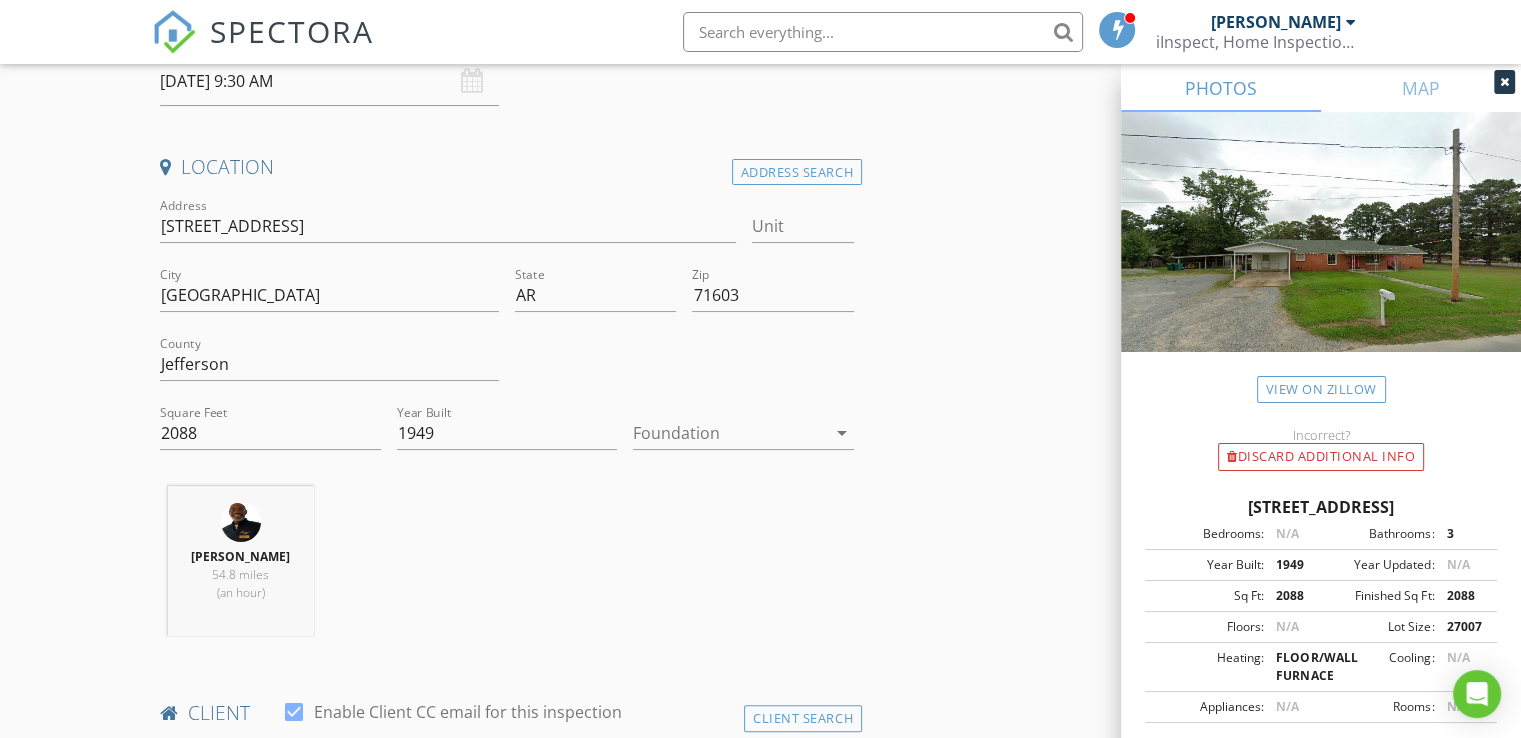 scroll, scrollTop: 426, scrollLeft: 0, axis: vertical 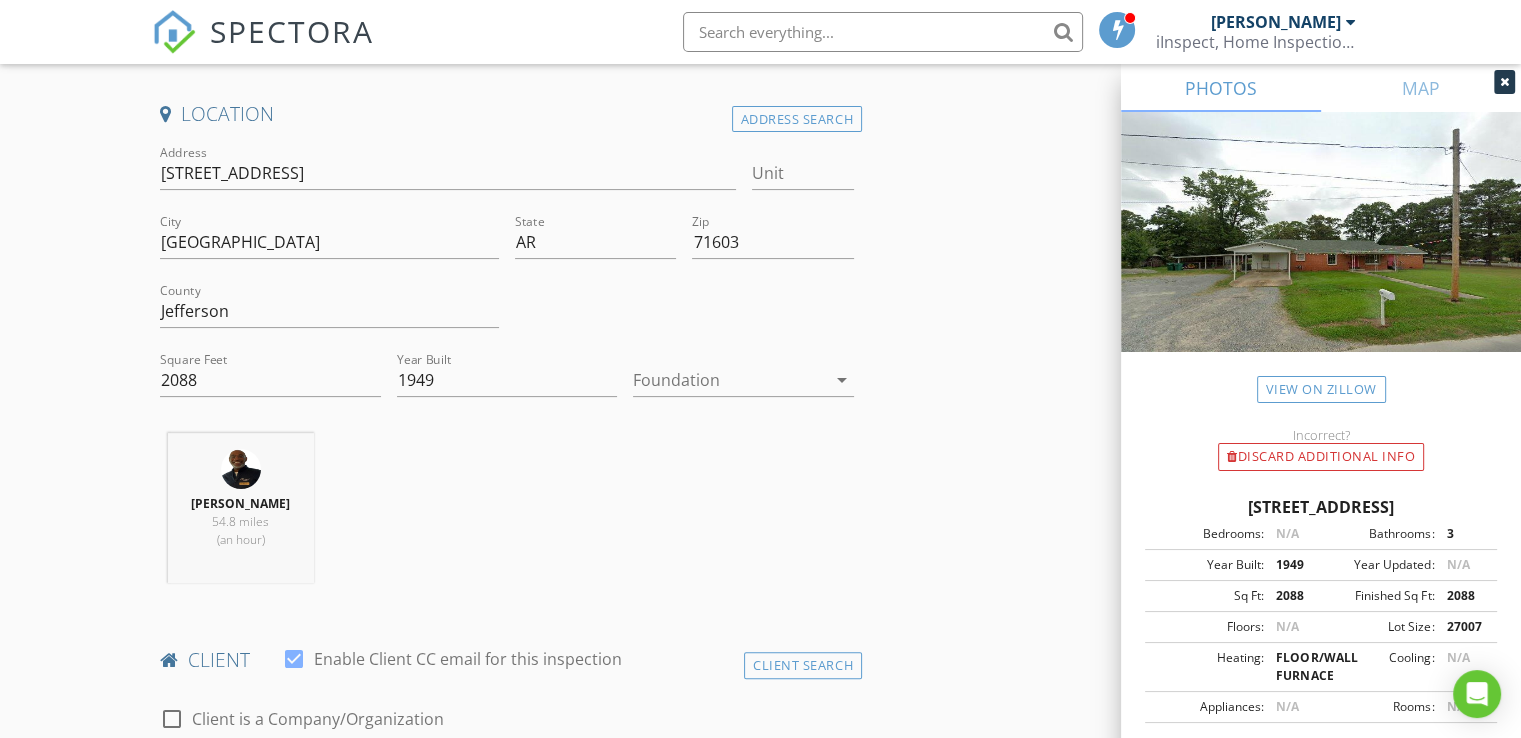 click on "arrow_drop_down" at bounding box center [840, 380] 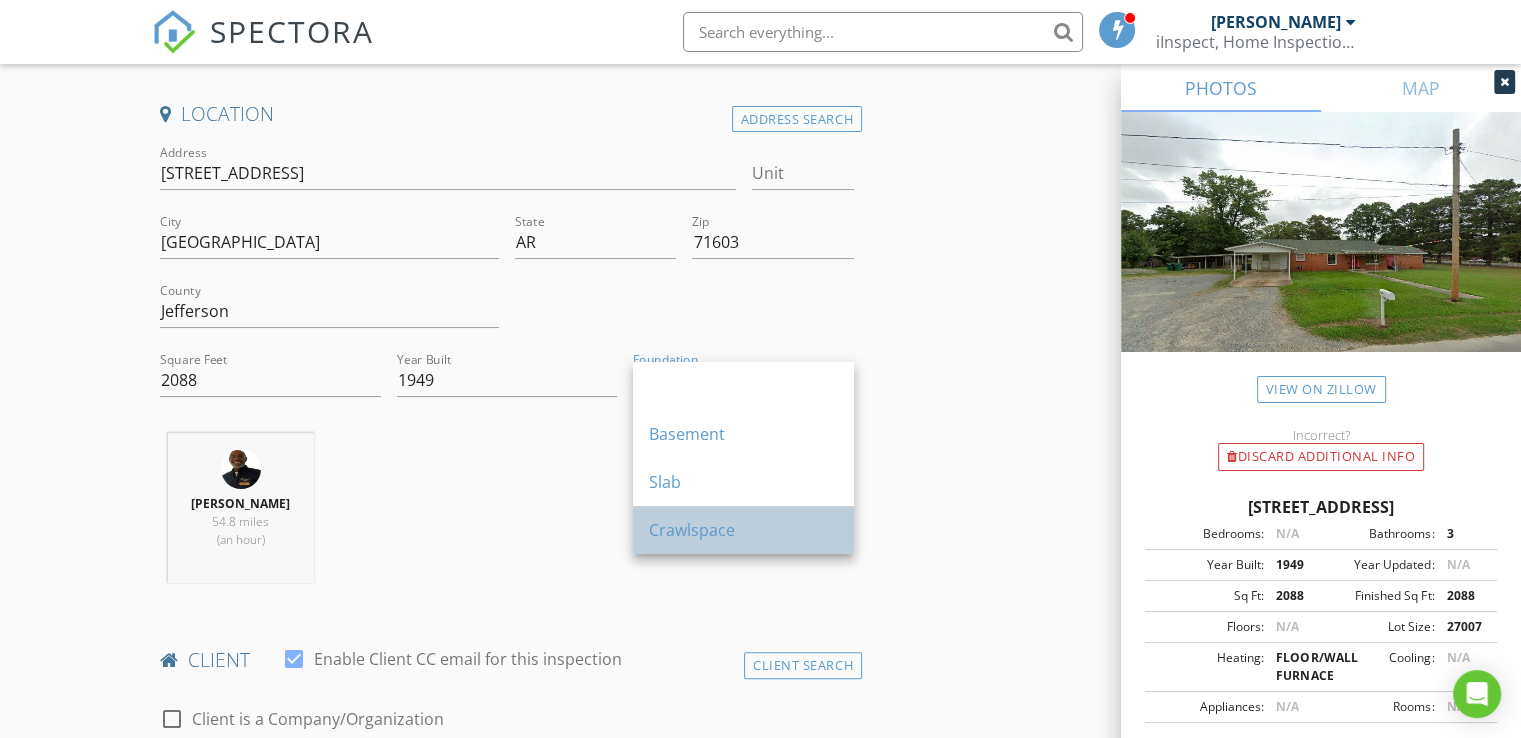 click on "Crawlspace" at bounding box center (743, 530) 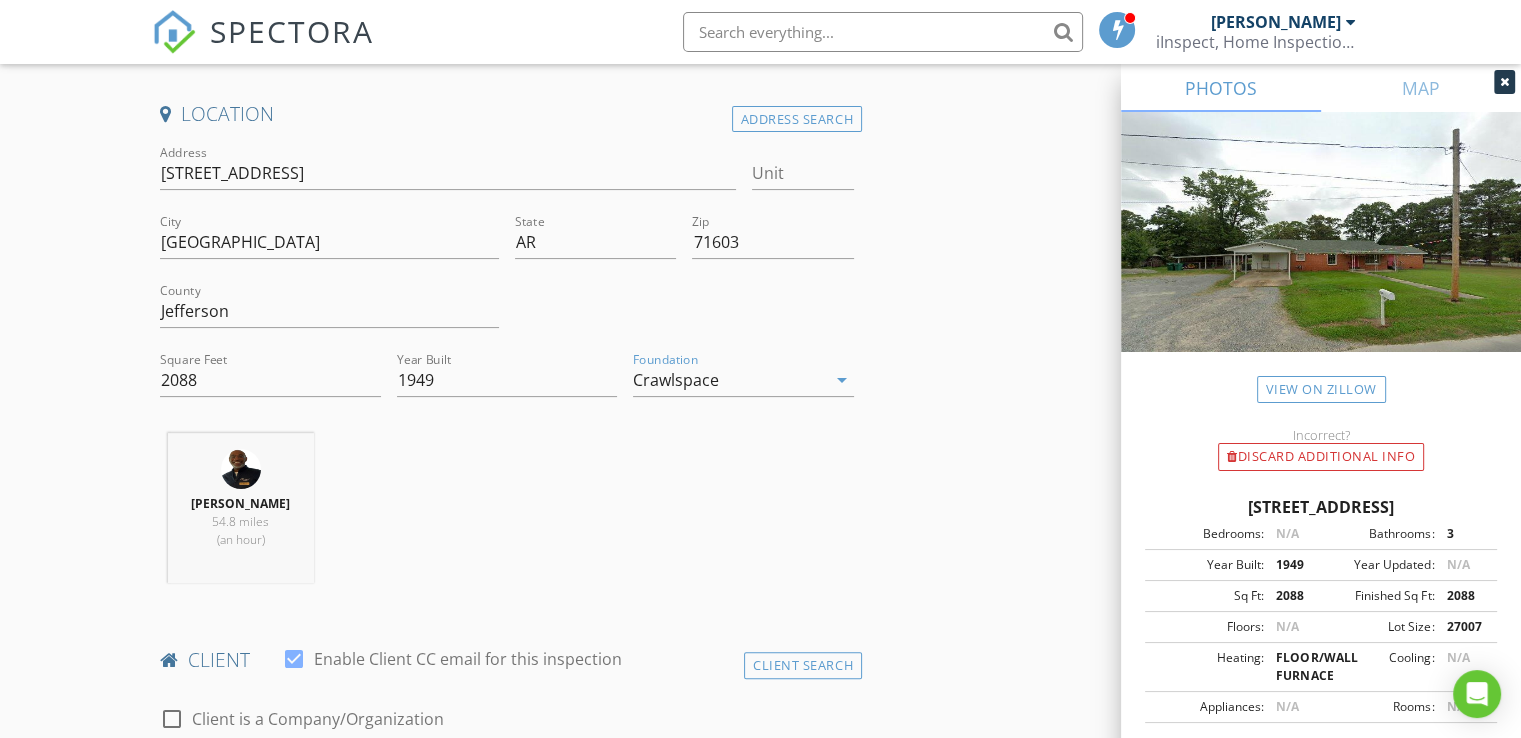 click on "INSPECTOR(S)
check_box   Chris Perry   PRIMARY   check_box_outline_blank   Boyce Mitchell     Chris Perry arrow_drop_down   check_box_outline_blank Chris Perry specifically requested
Date/Time
07/11/2025 9:30 AM
Location
Address Search       Address 2205 W 34th Ave   Unit   City Pine Bluff   State AR   Zip 71603   County Jefferson     Square Feet 2088   Year Built 1949   Foundation Crawlspace arrow_drop_down     Chris Perry     54.8 miles     (an hour)
client
check_box Enable Client CC email for this inspection   Client Search     check_box_outline_blank Client is a Company/Organization     First Name   Last Name   Email   CC Email   Phone           Notes   Private Notes
ADD ADDITIONAL client
SERVICES
check_box_outline_blank   Commercial Inspection   check_box_outline_blank" at bounding box center (760, 1514) 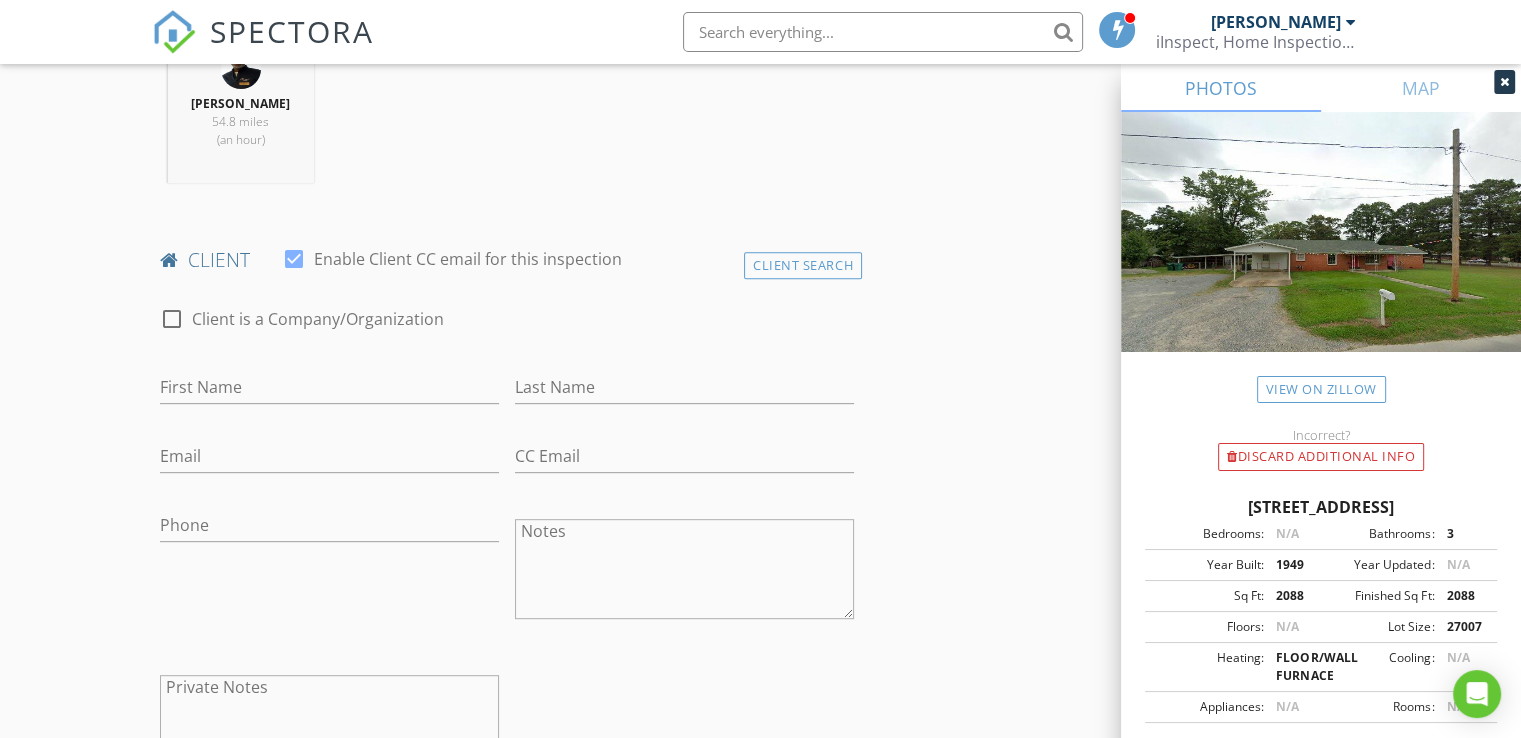 scroll, scrollTop: 920, scrollLeft: 0, axis: vertical 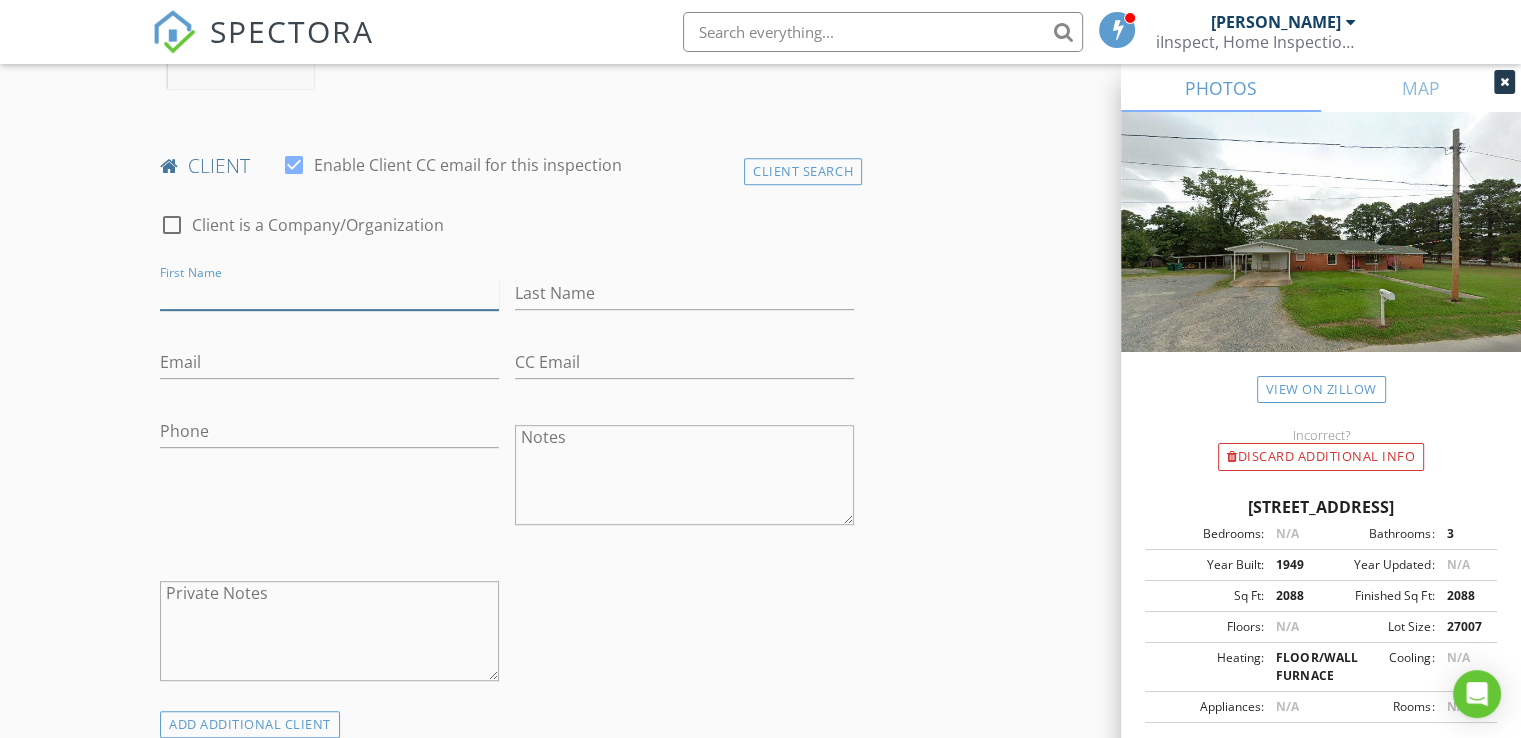 click on "First Name" at bounding box center (329, 293) 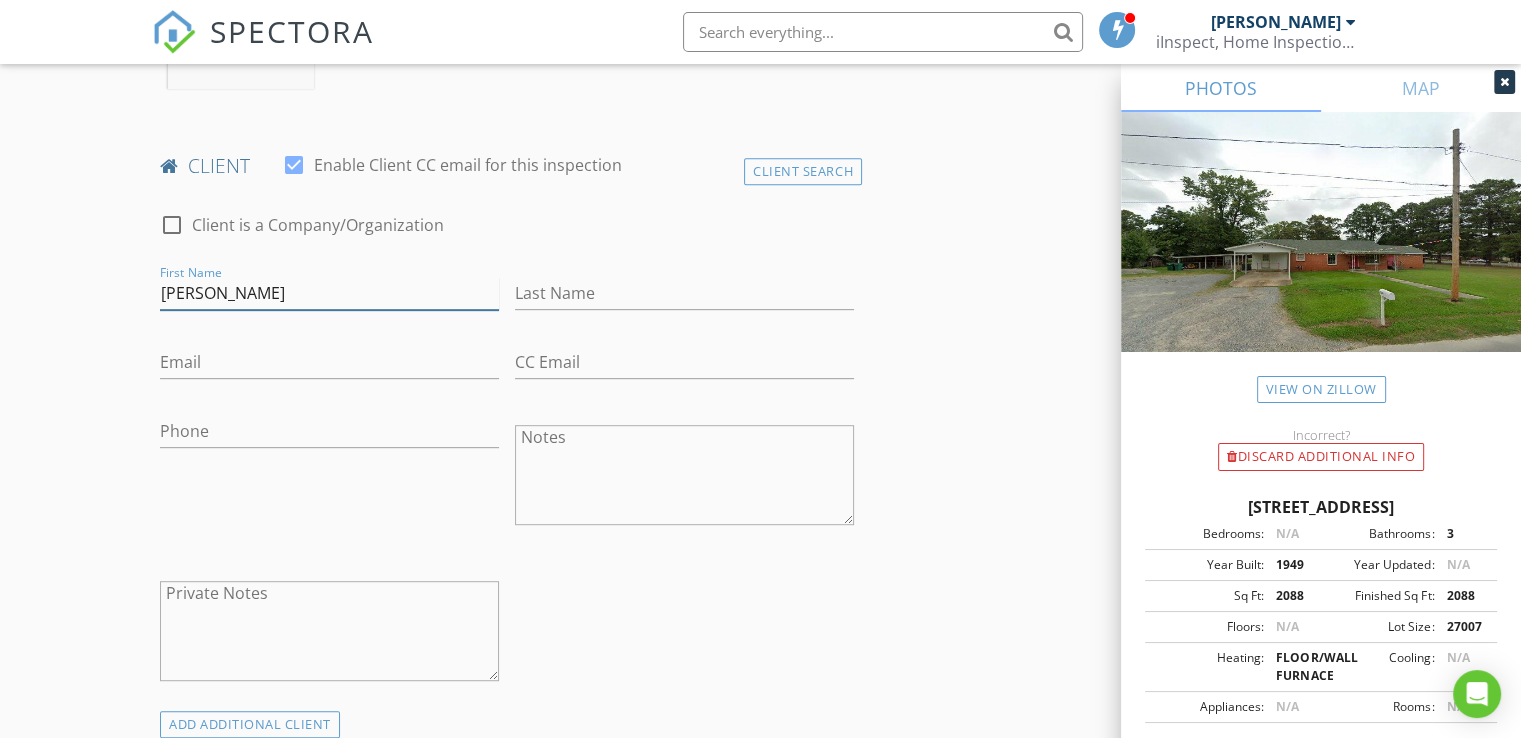 type on "[PERSON_NAME]" 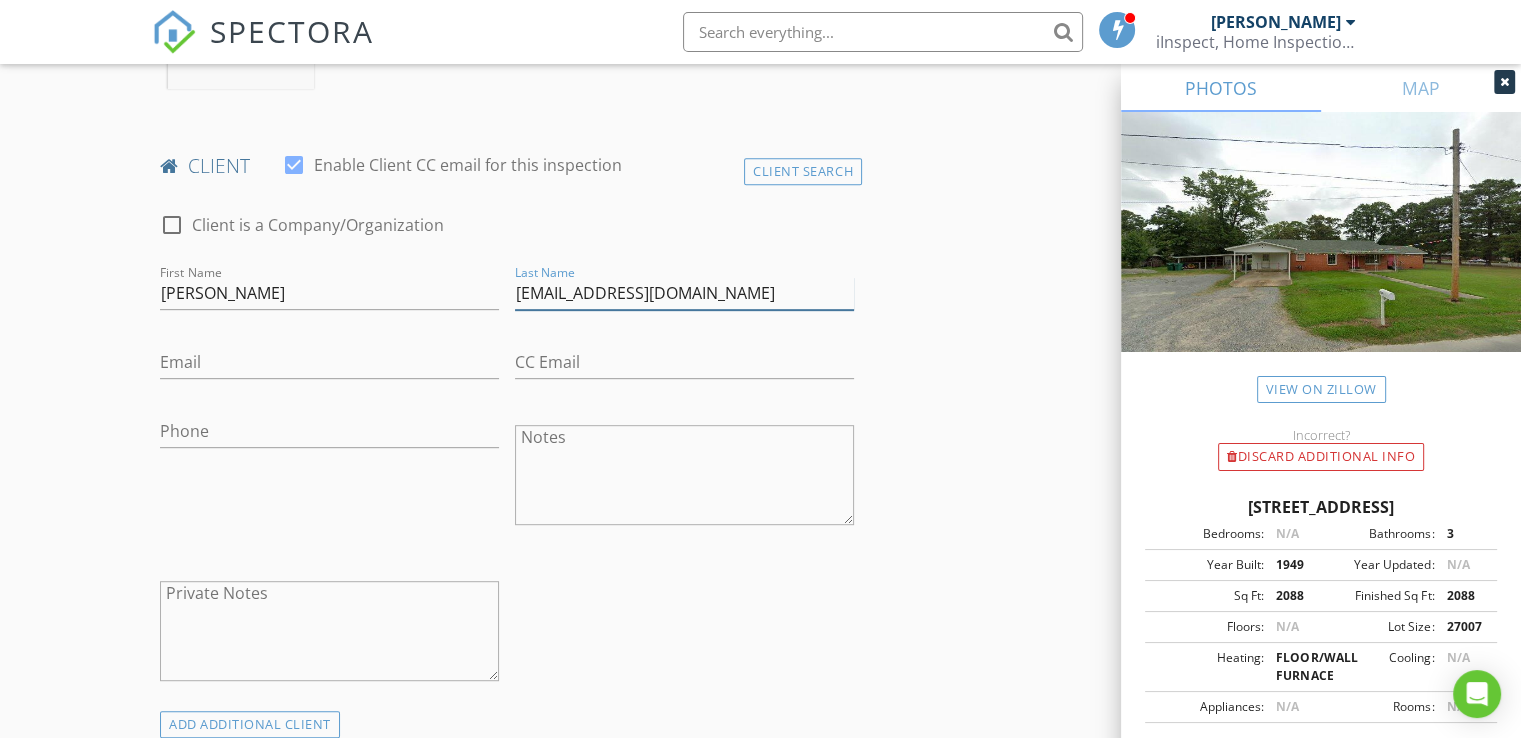 type on "Baggett75@gmail.com" 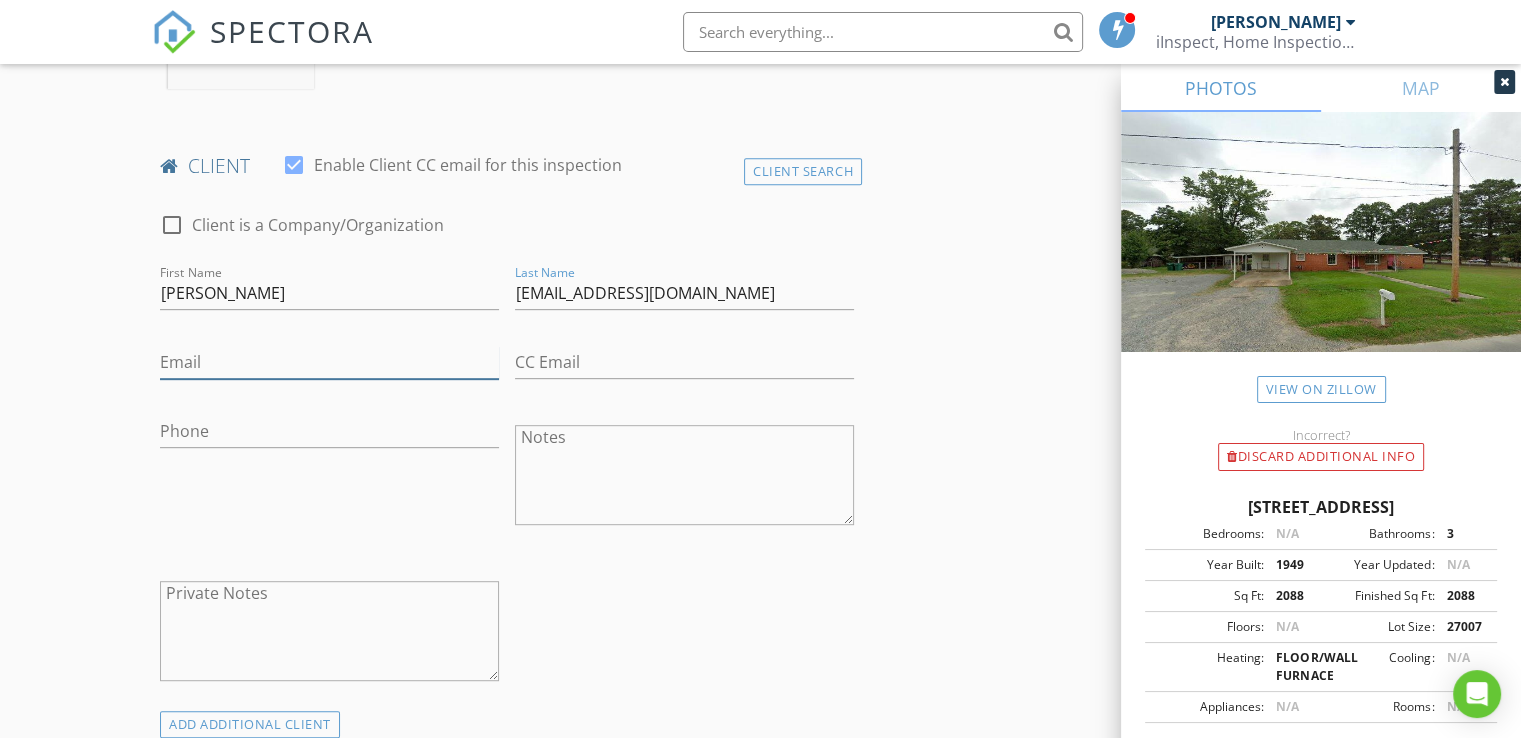 click on "Email" at bounding box center [329, 362] 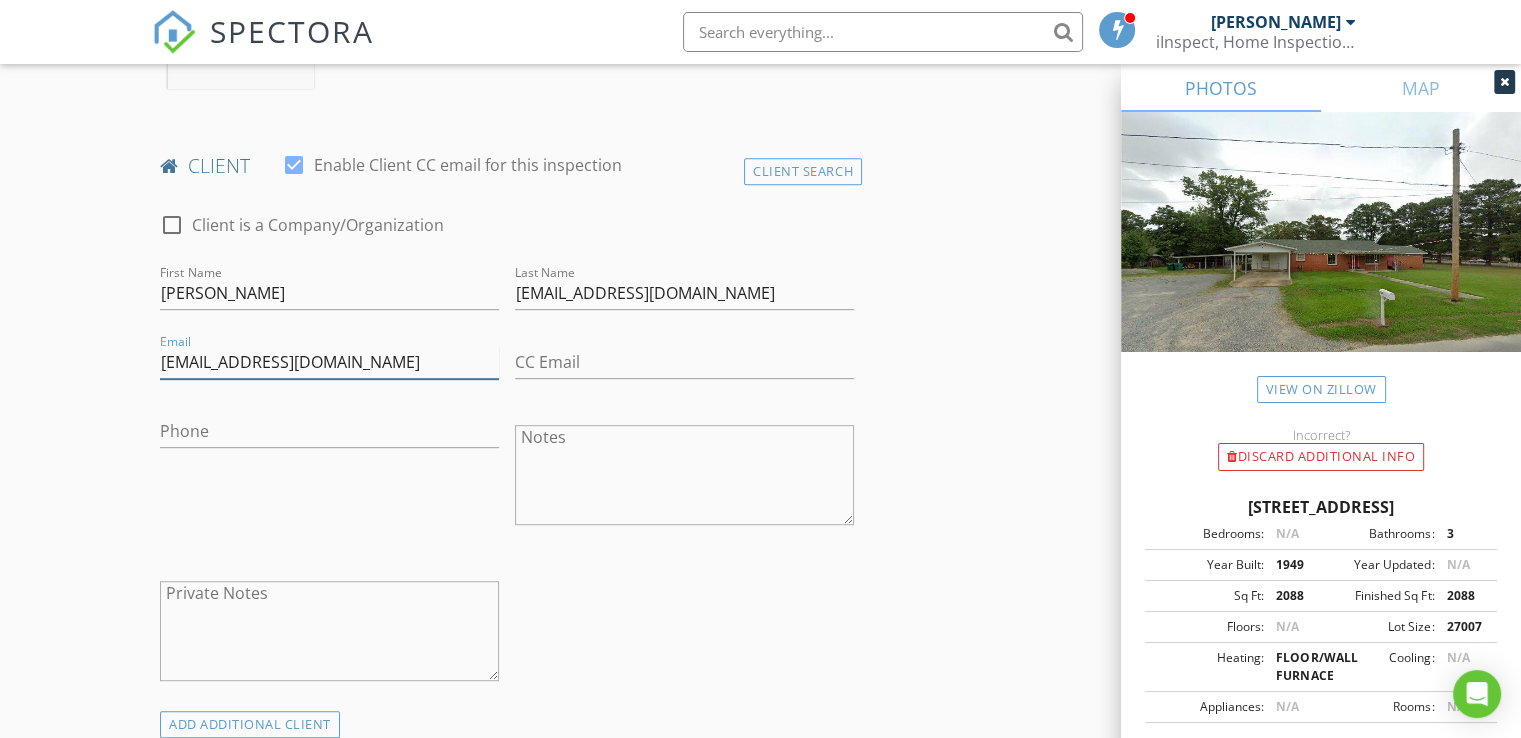 type on "[EMAIL_ADDRESS][DOMAIN_NAME]" 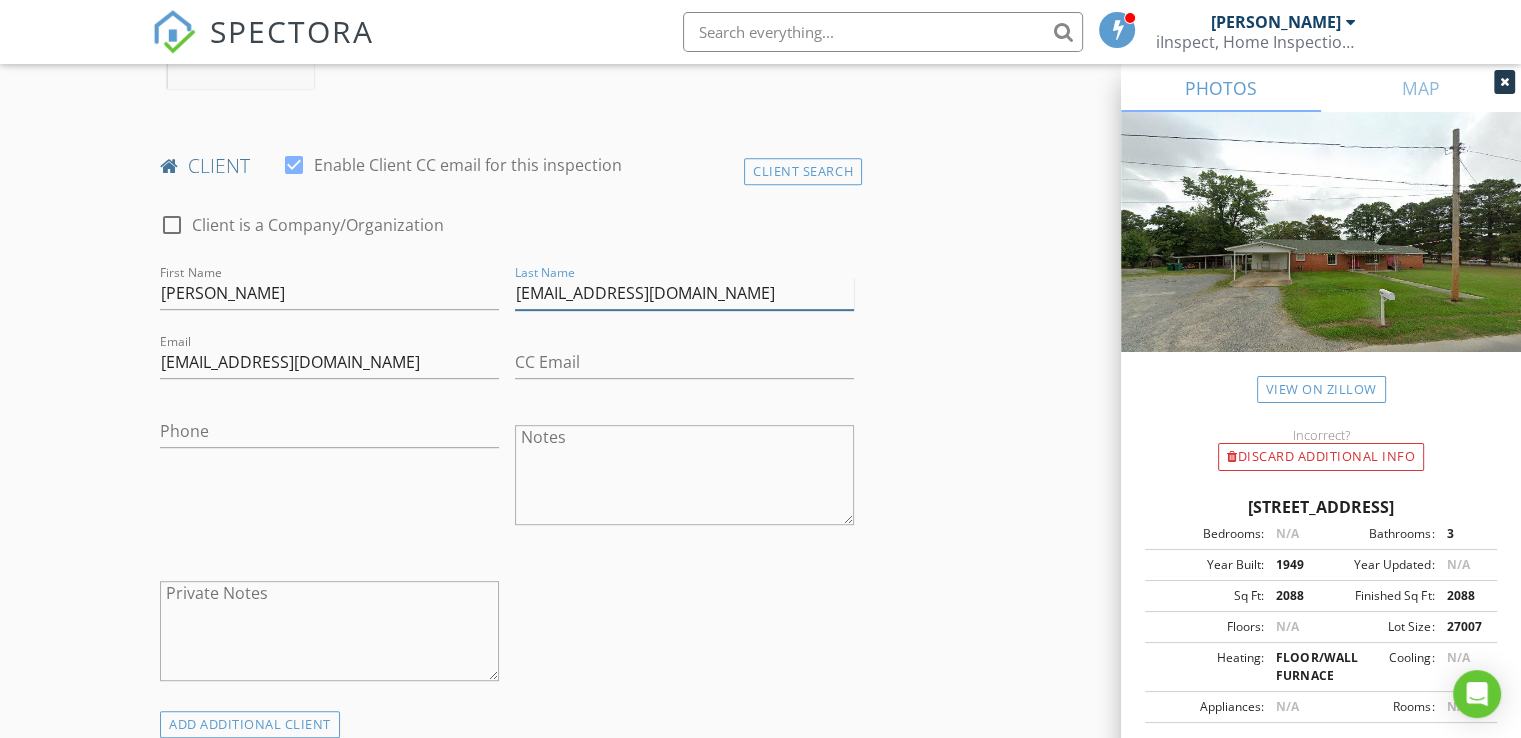 click on "Baggett75@gmail.com" at bounding box center (684, 293) 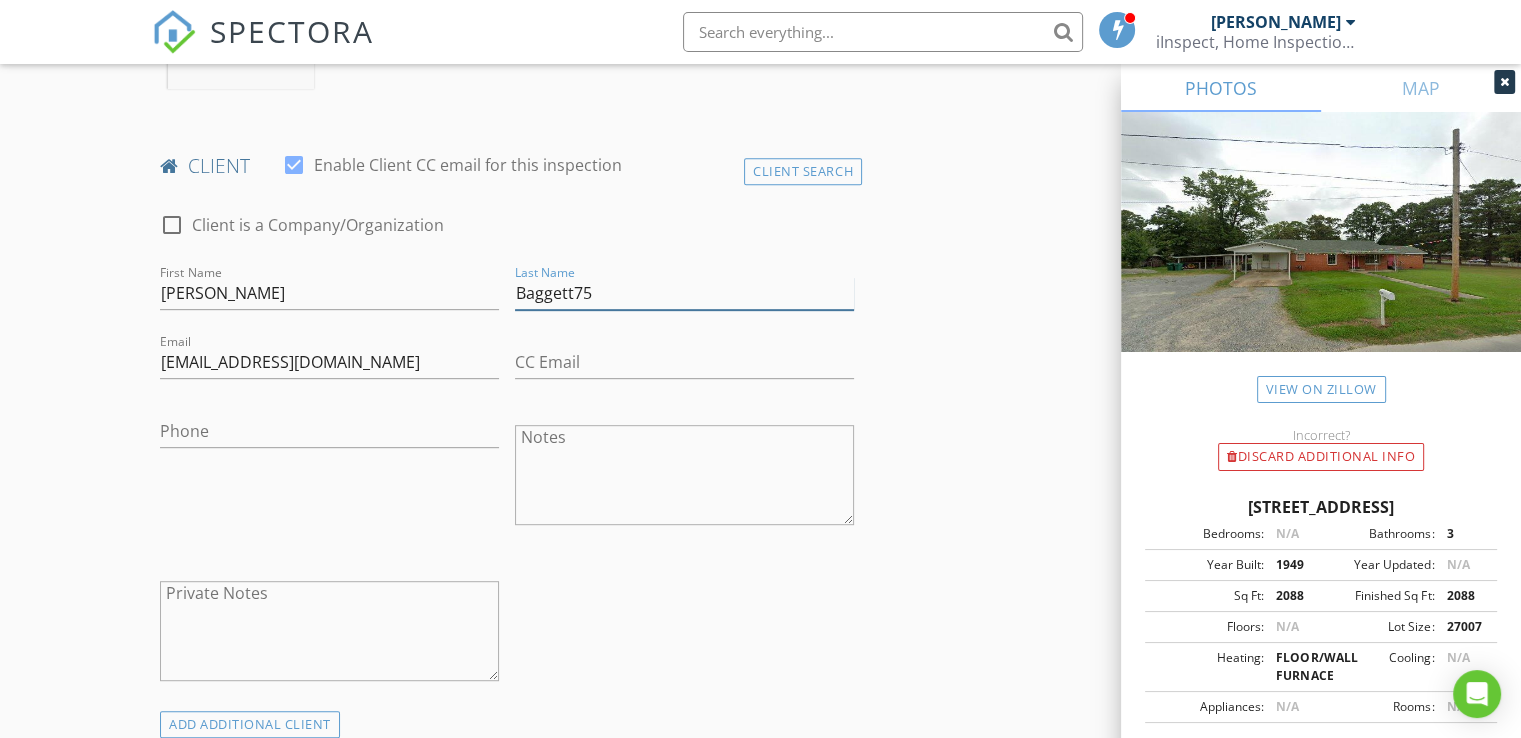 click on "Baggett75" at bounding box center [684, 293] 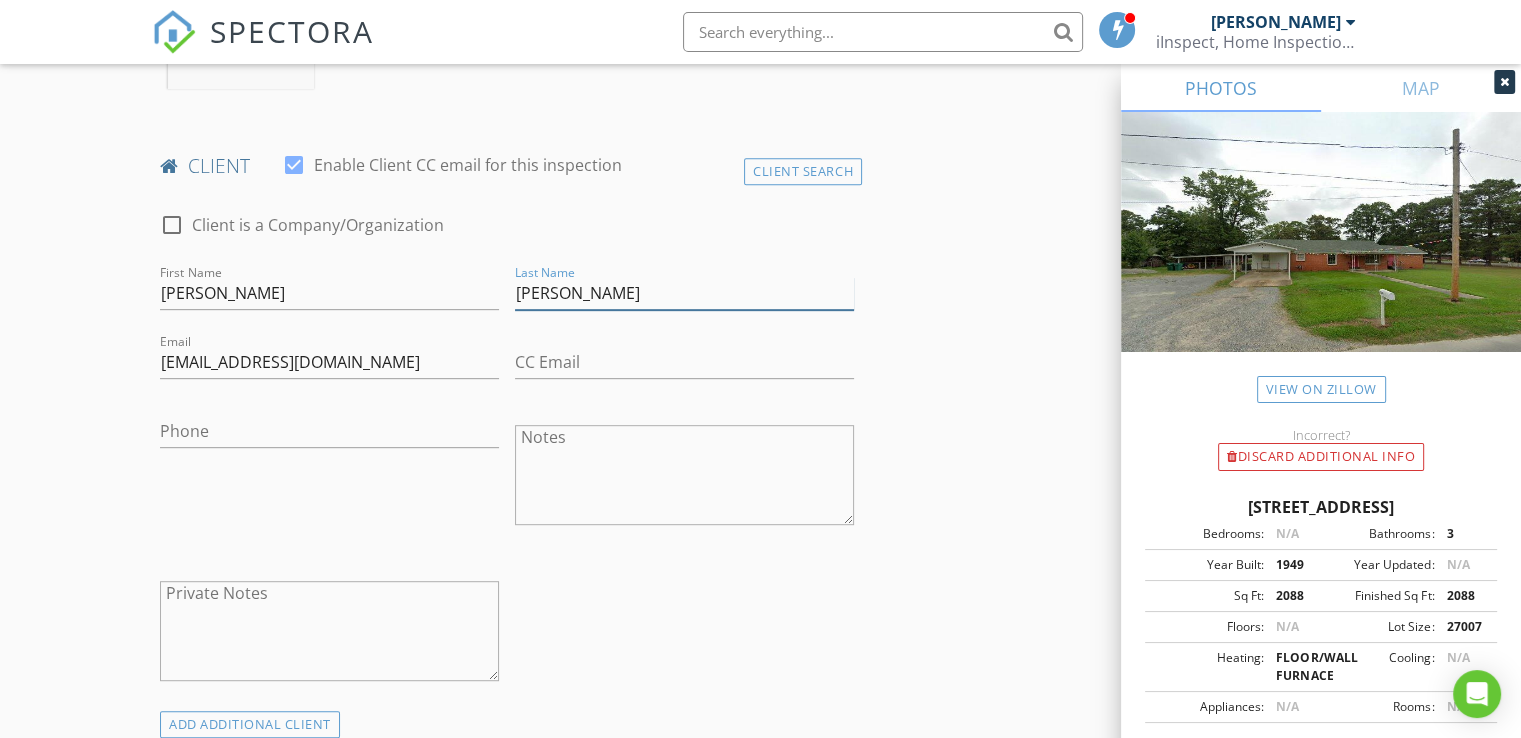 type on "[PERSON_NAME]" 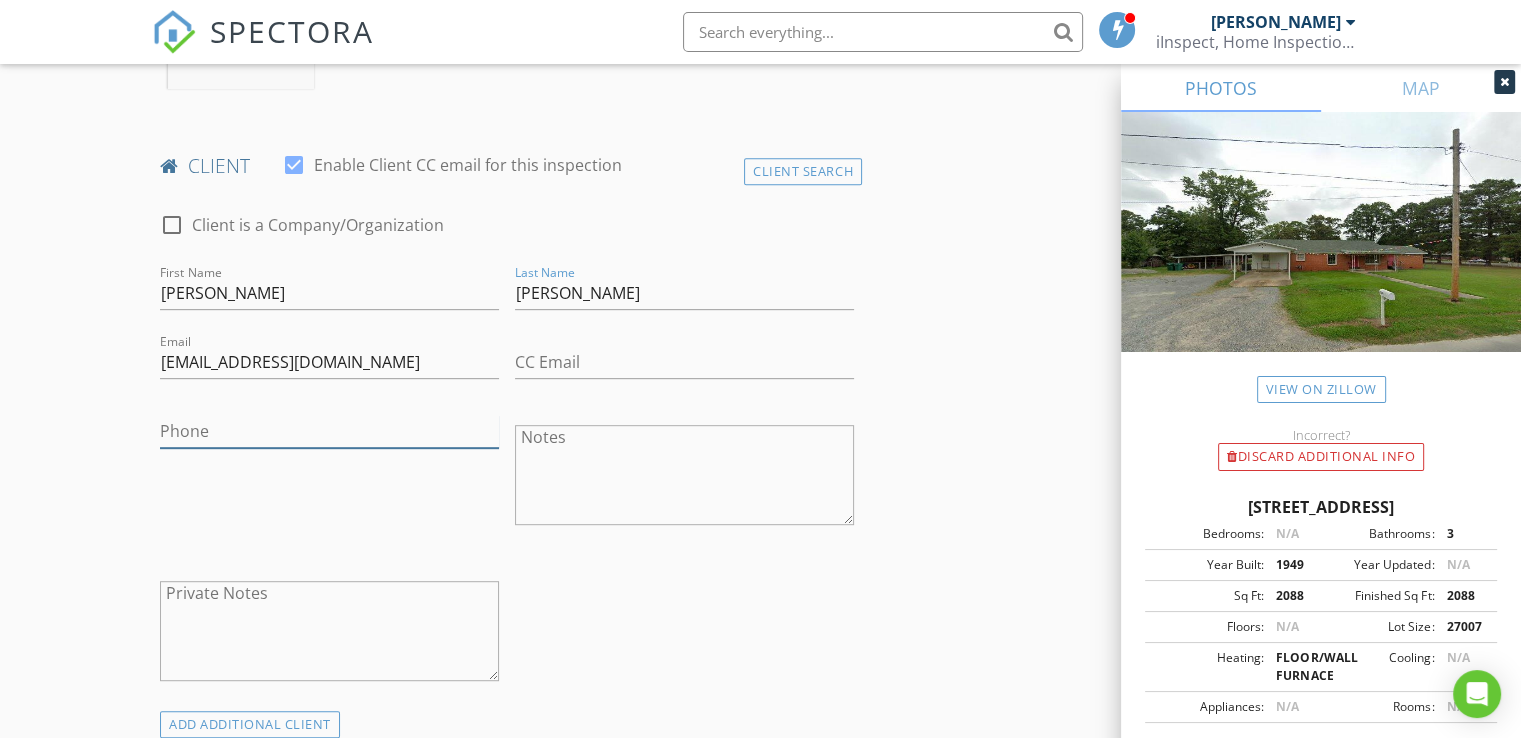 click on "Phone" at bounding box center (329, 431) 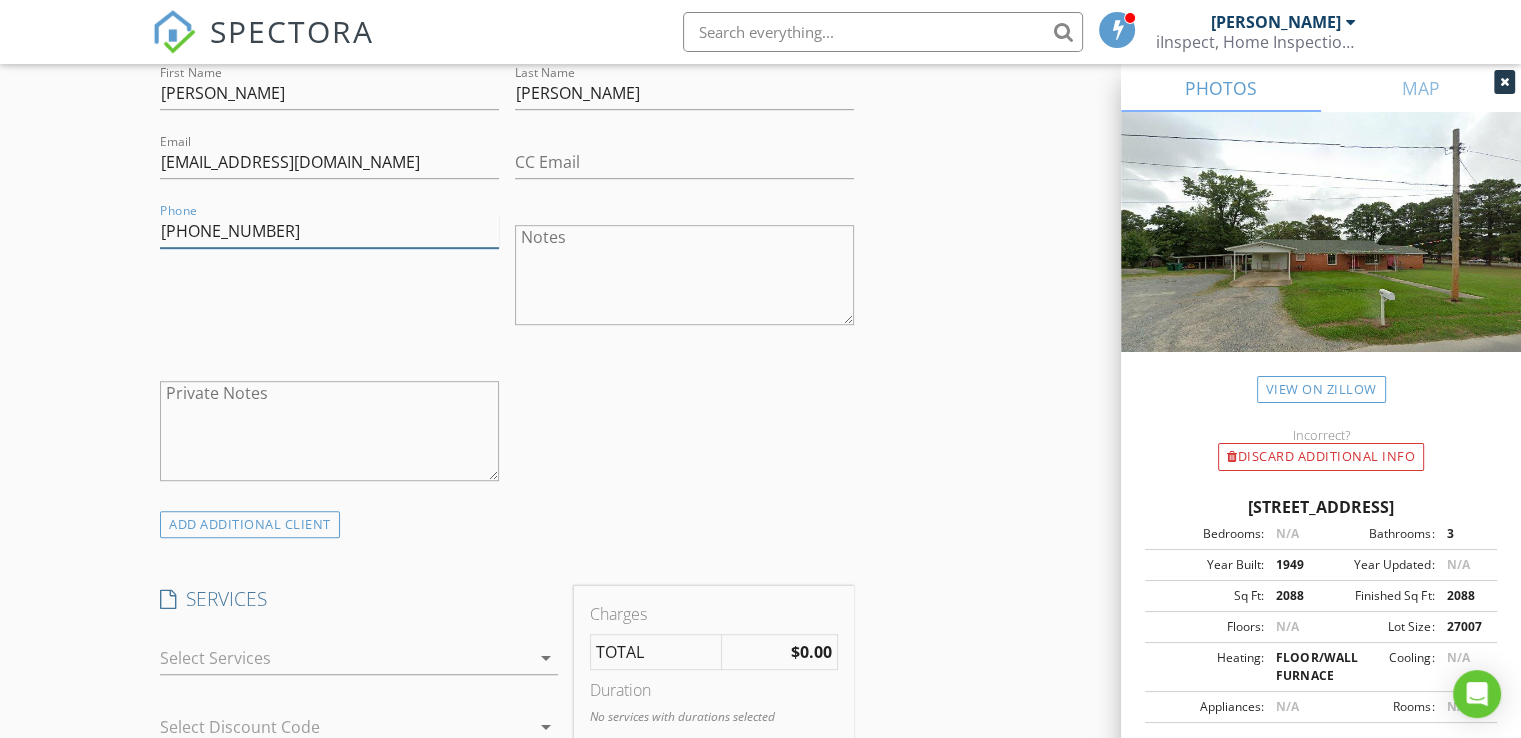 scroll, scrollTop: 1266, scrollLeft: 0, axis: vertical 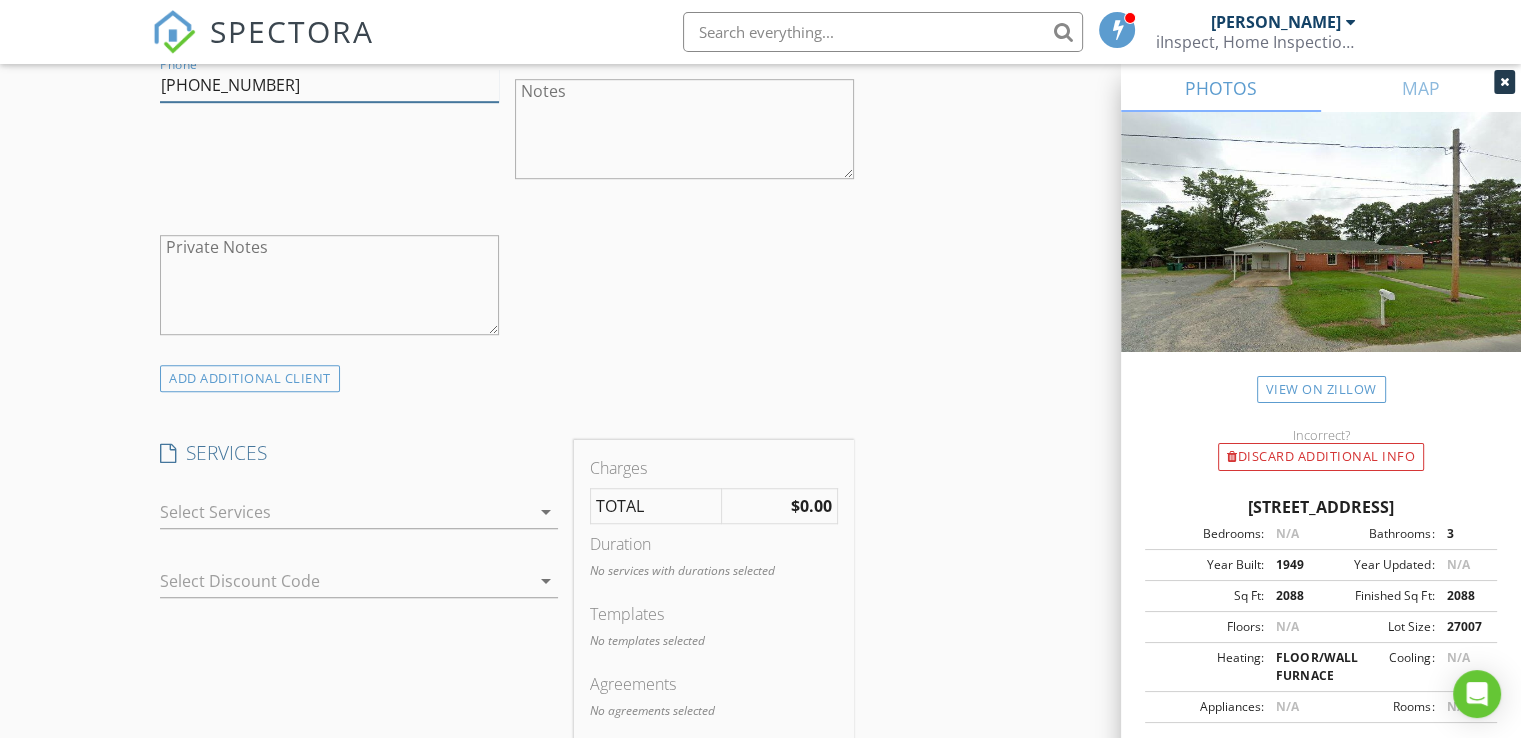 type on "[PHONE_NUMBER]" 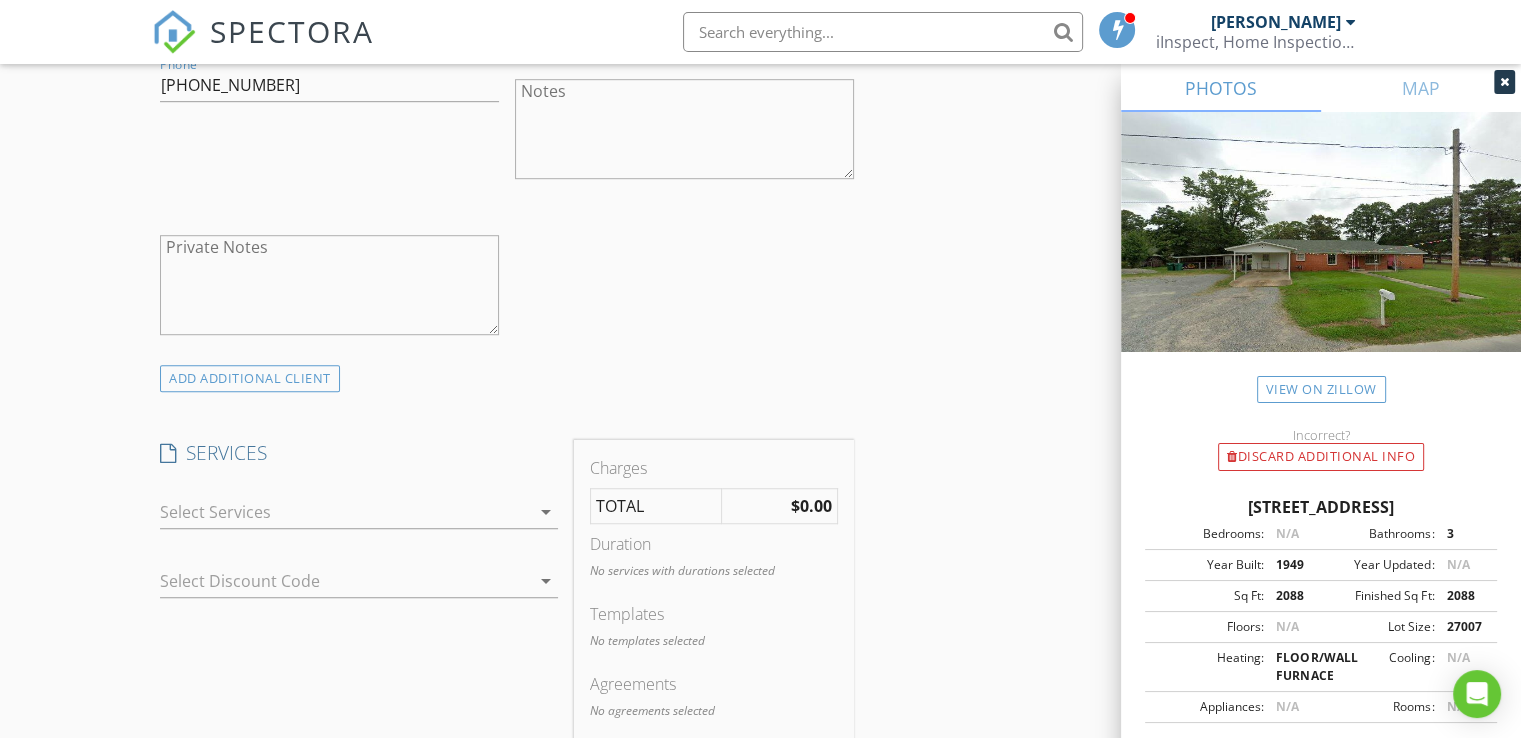 click on "arrow_drop_down" at bounding box center (546, 512) 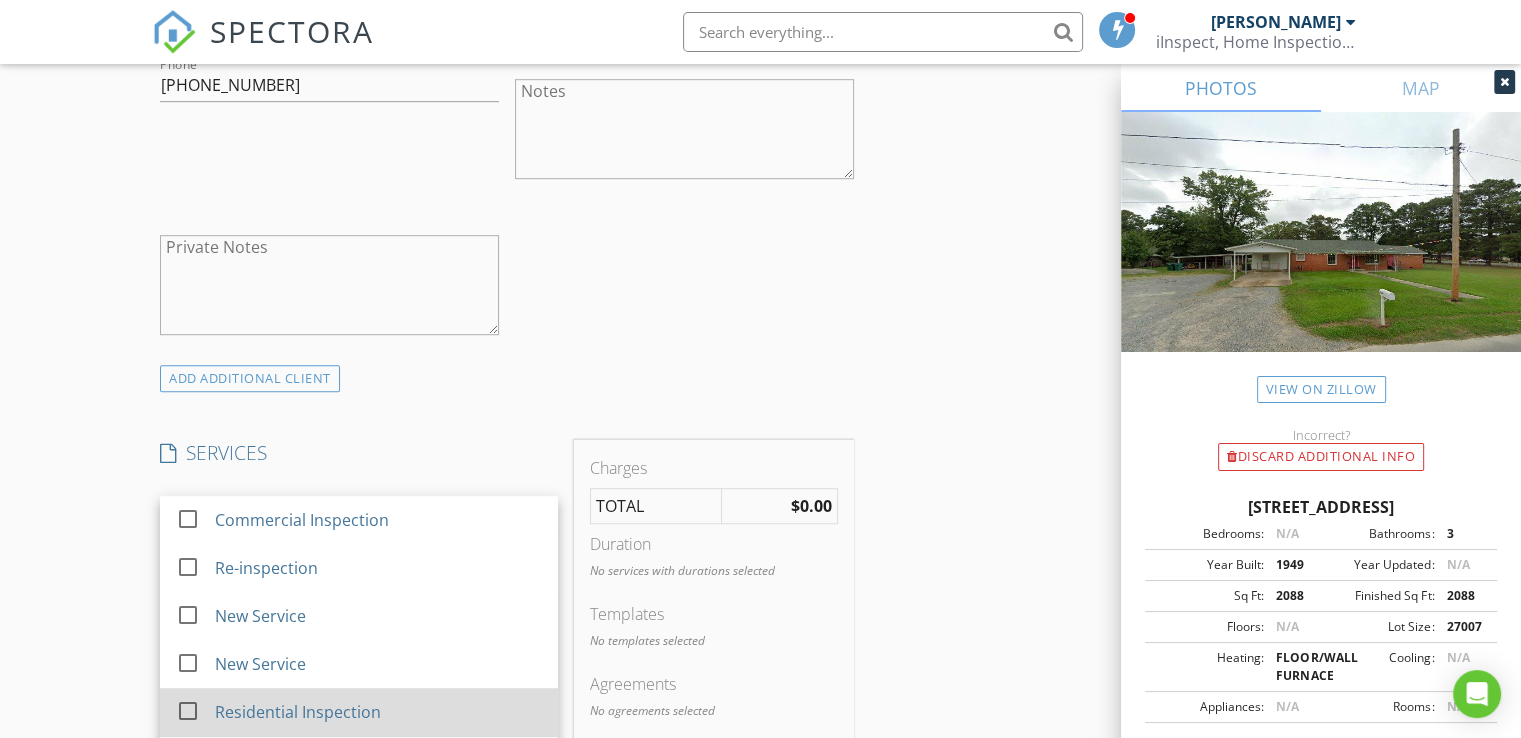 click on "Residential Inspection" at bounding box center [379, 712] 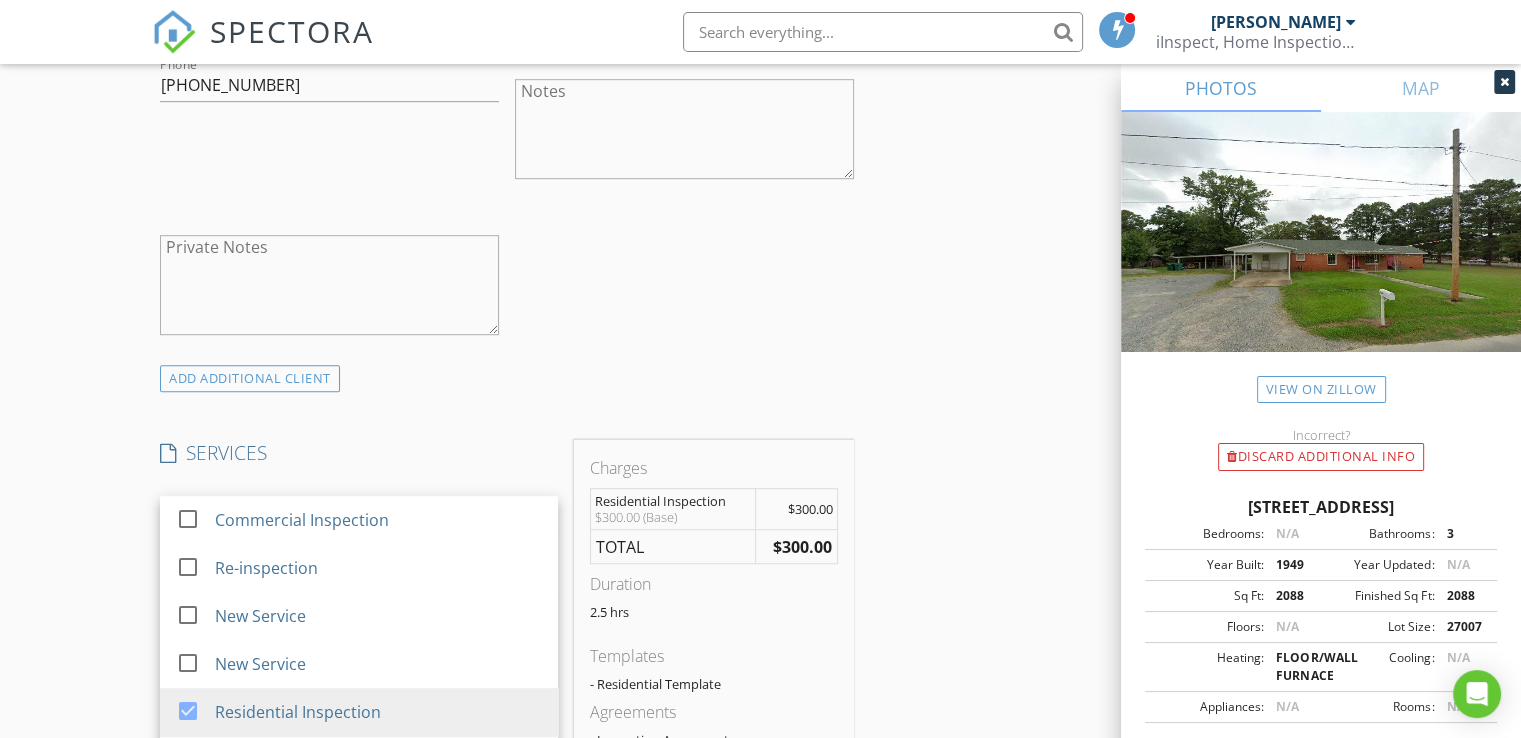 scroll, scrollTop: 1911, scrollLeft: 0, axis: vertical 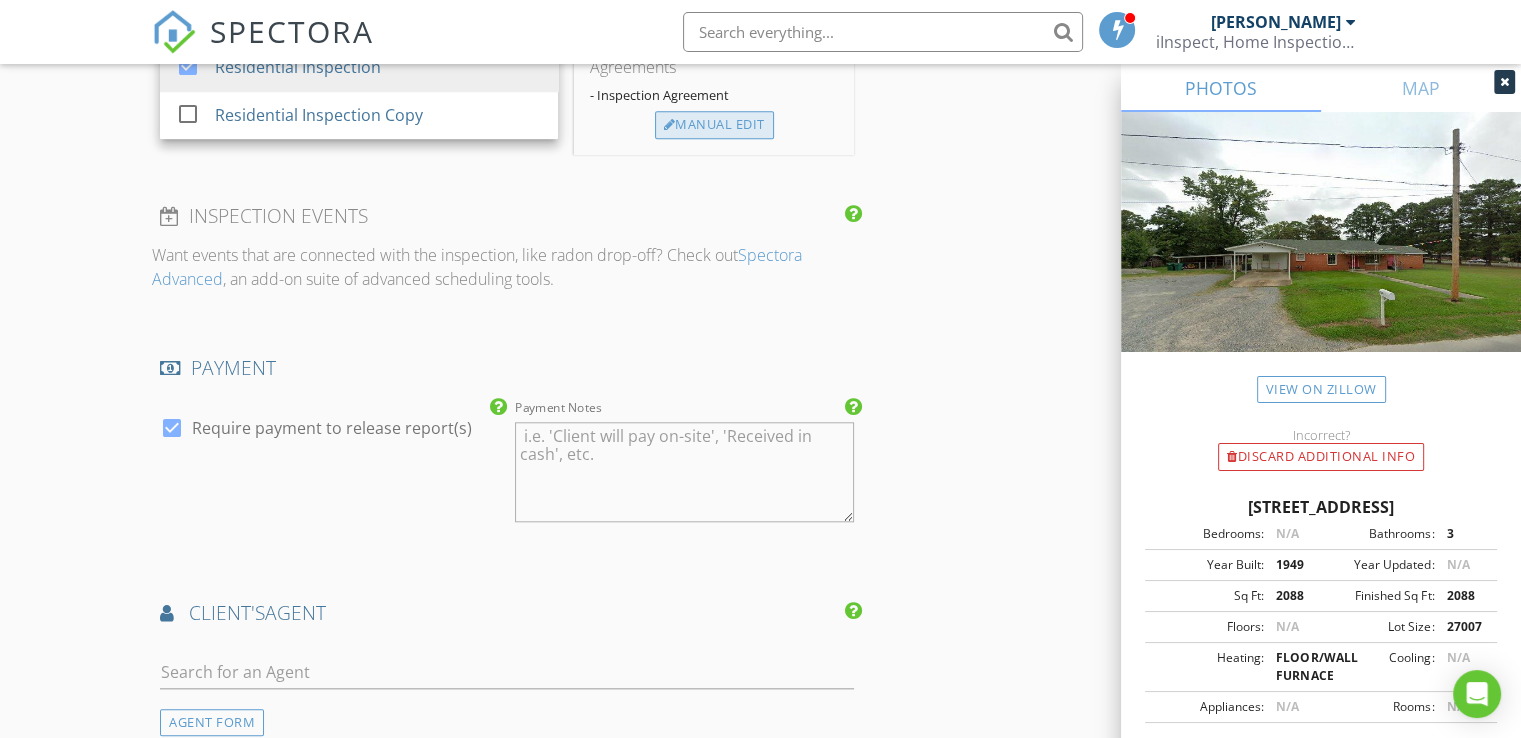 click on "Manual Edit" at bounding box center (714, 125) 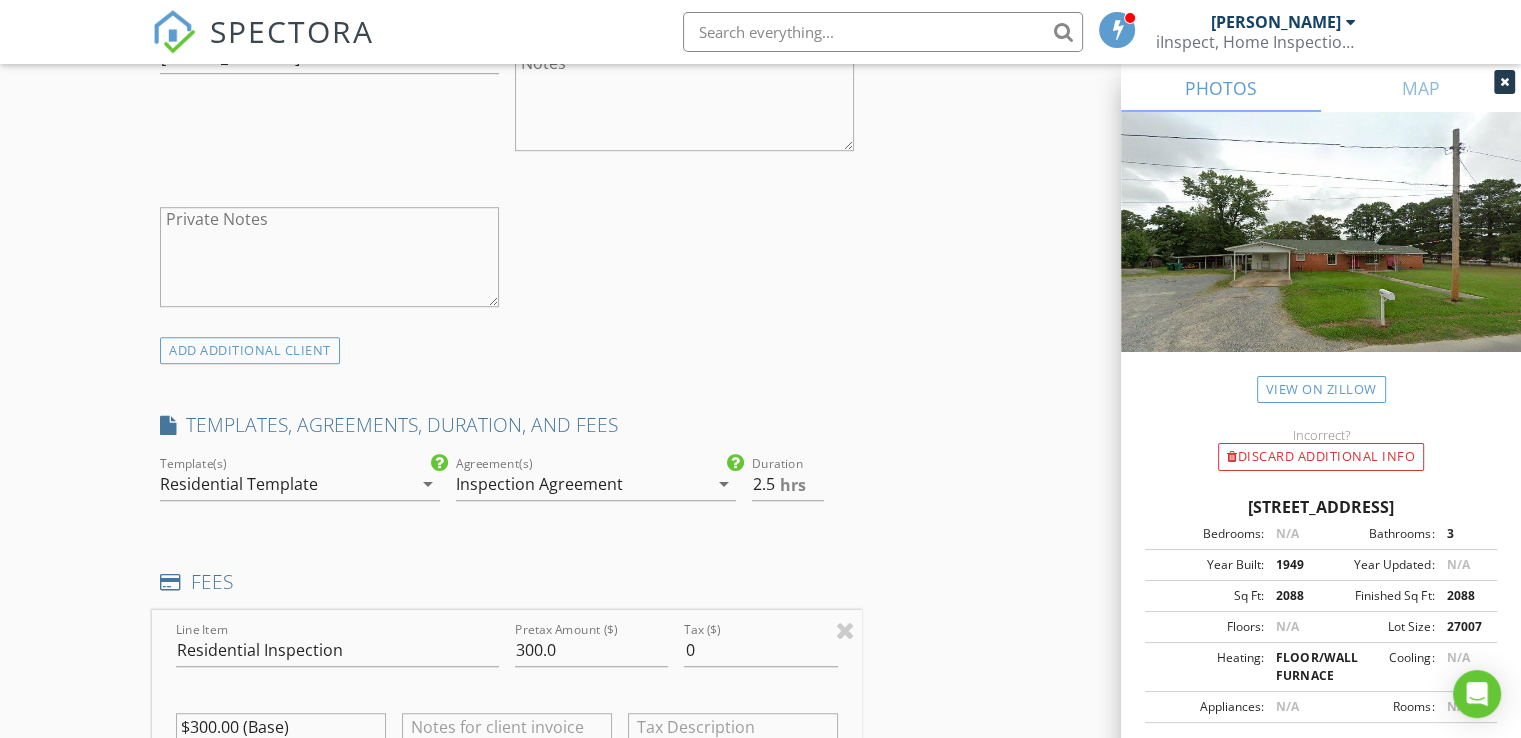 scroll, scrollTop: 1312, scrollLeft: 0, axis: vertical 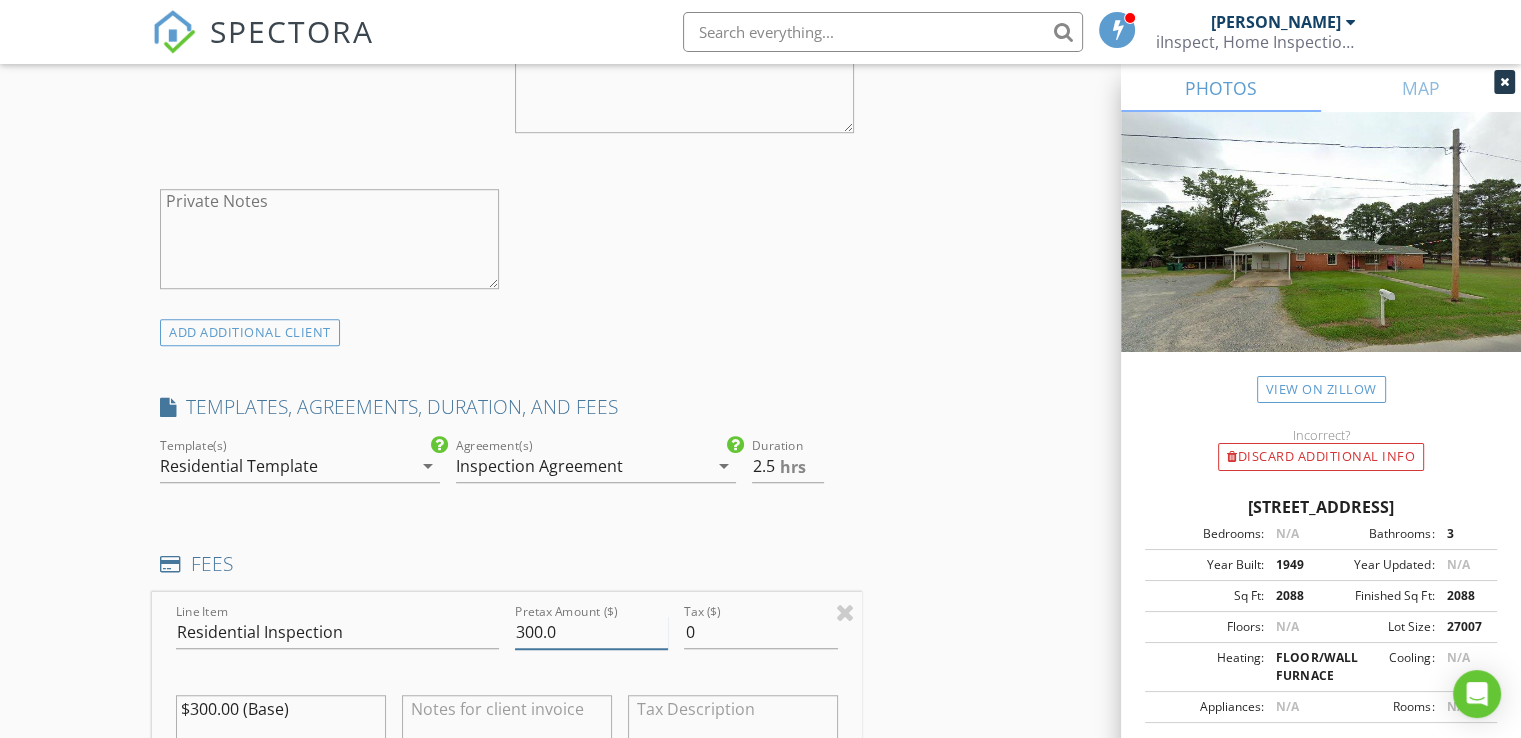 click on "300.0" at bounding box center (591, 632) 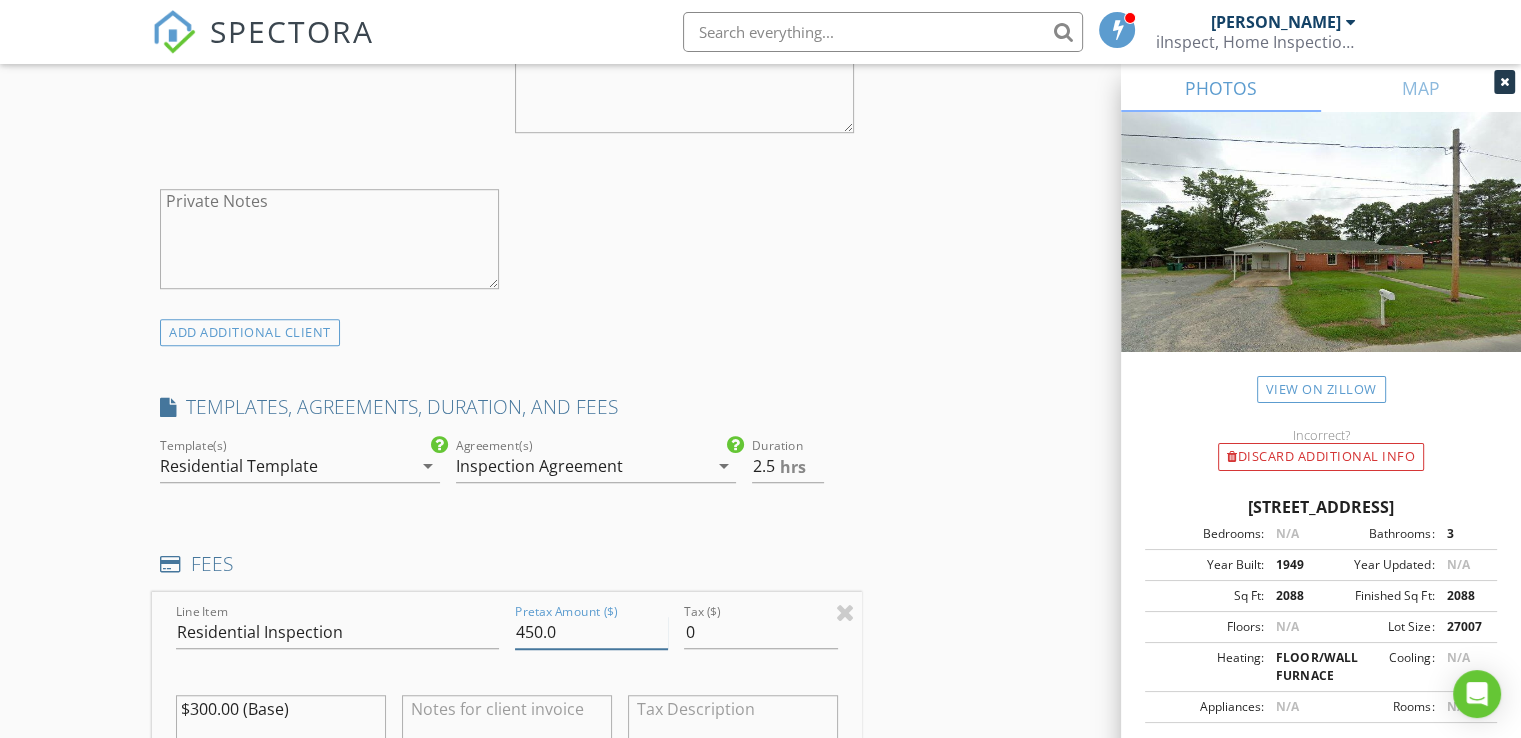 type on "450.0" 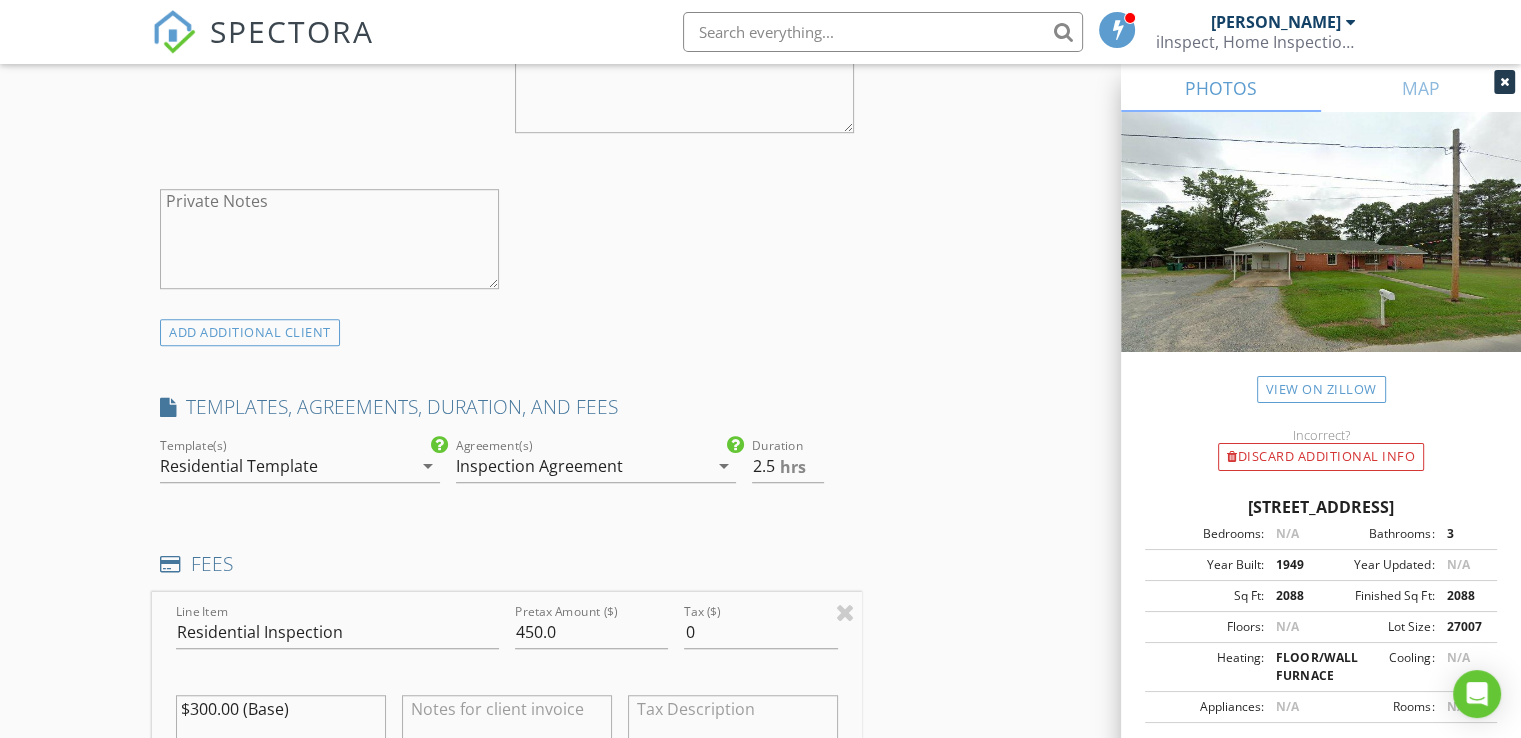 click on "INSPECTOR(S)
check_box   Chris Perry   PRIMARY   check_box_outline_blank   Boyce Mitchell     Chris Perry arrow_drop_down   check_box_outline_blank Chris Perry specifically requested
Date/Time
07/11/2025 9:30 AM
Location
Address Search       Address 2205 W 34th Ave   Unit   City Pine Bluff   State AR   Zip 71603   County Jefferson     Square Feet 2088   Year Built 1949   Foundation Crawlspace arrow_drop_down     Chris Perry     54.8 miles     (an hour)
client
check_box Enable Client CC email for this inspection   Client Search     check_box_outline_blank Client is a Company/Organization     First Name Tina   Last Name Baggett   Email tinabaggett75@gmail.com   CC Email   Phone 870-692-9116           Notes   Private Notes
ADD ADDITIONAL client
SERVICES
check_box_outline_blank" at bounding box center [760, 737] 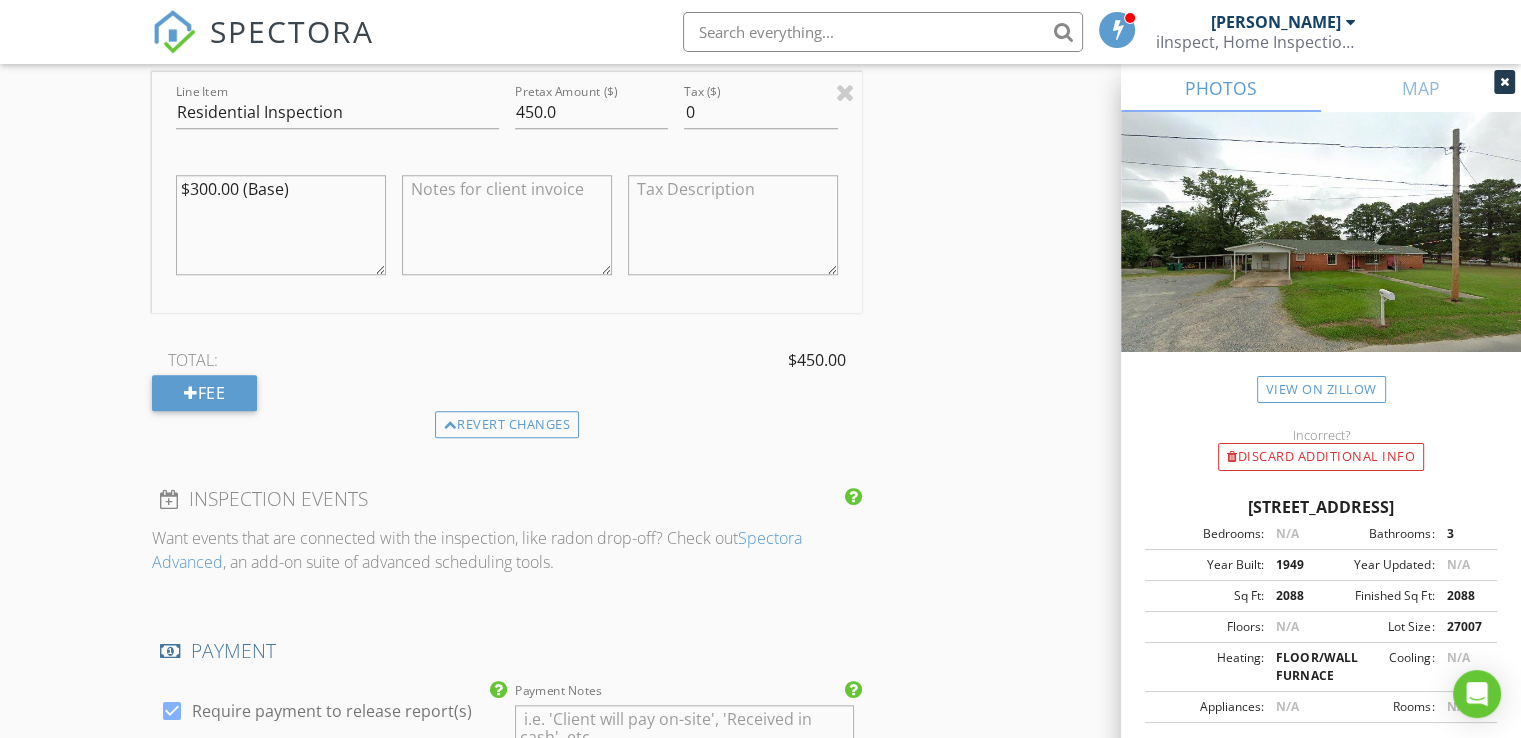 scroll, scrollTop: 1912, scrollLeft: 0, axis: vertical 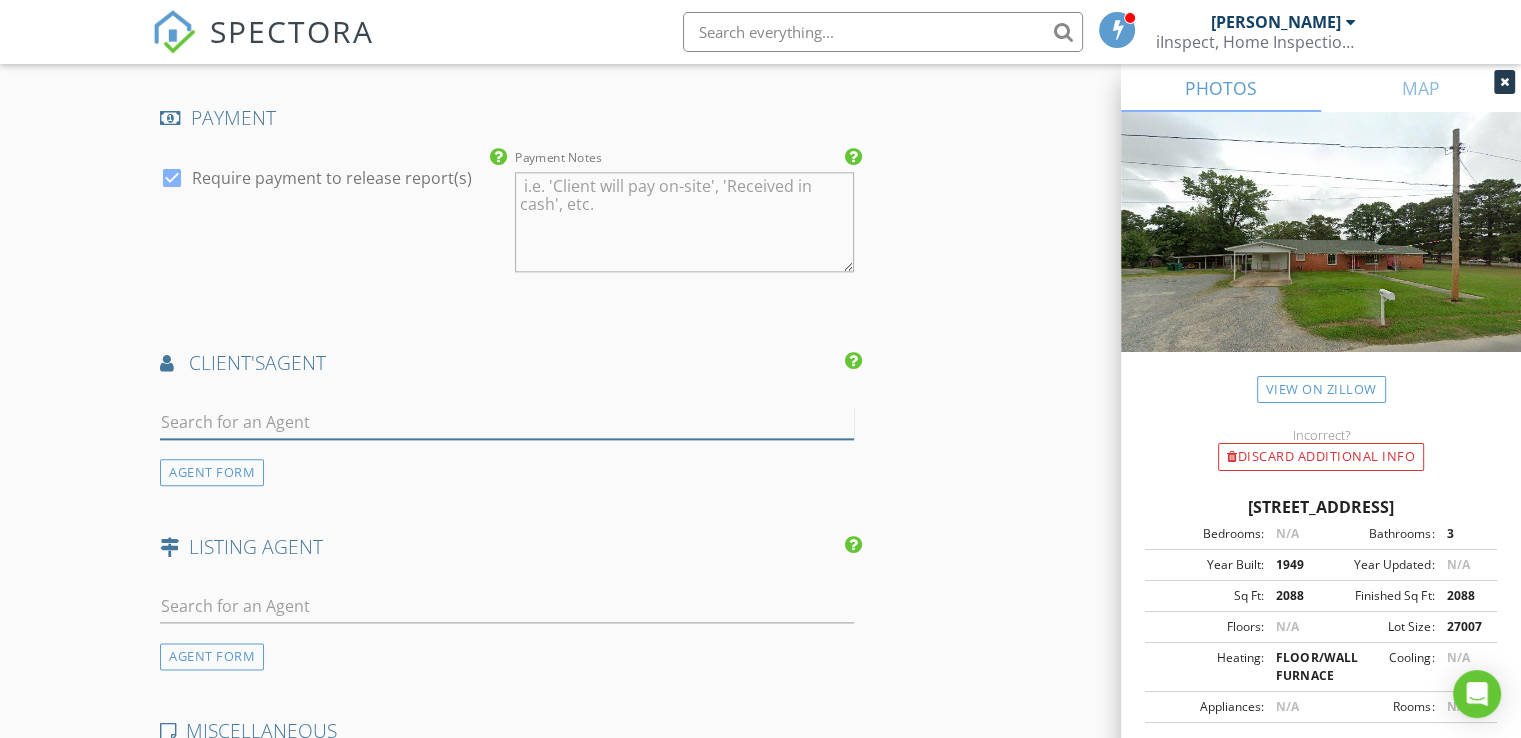 click at bounding box center (507, 422) 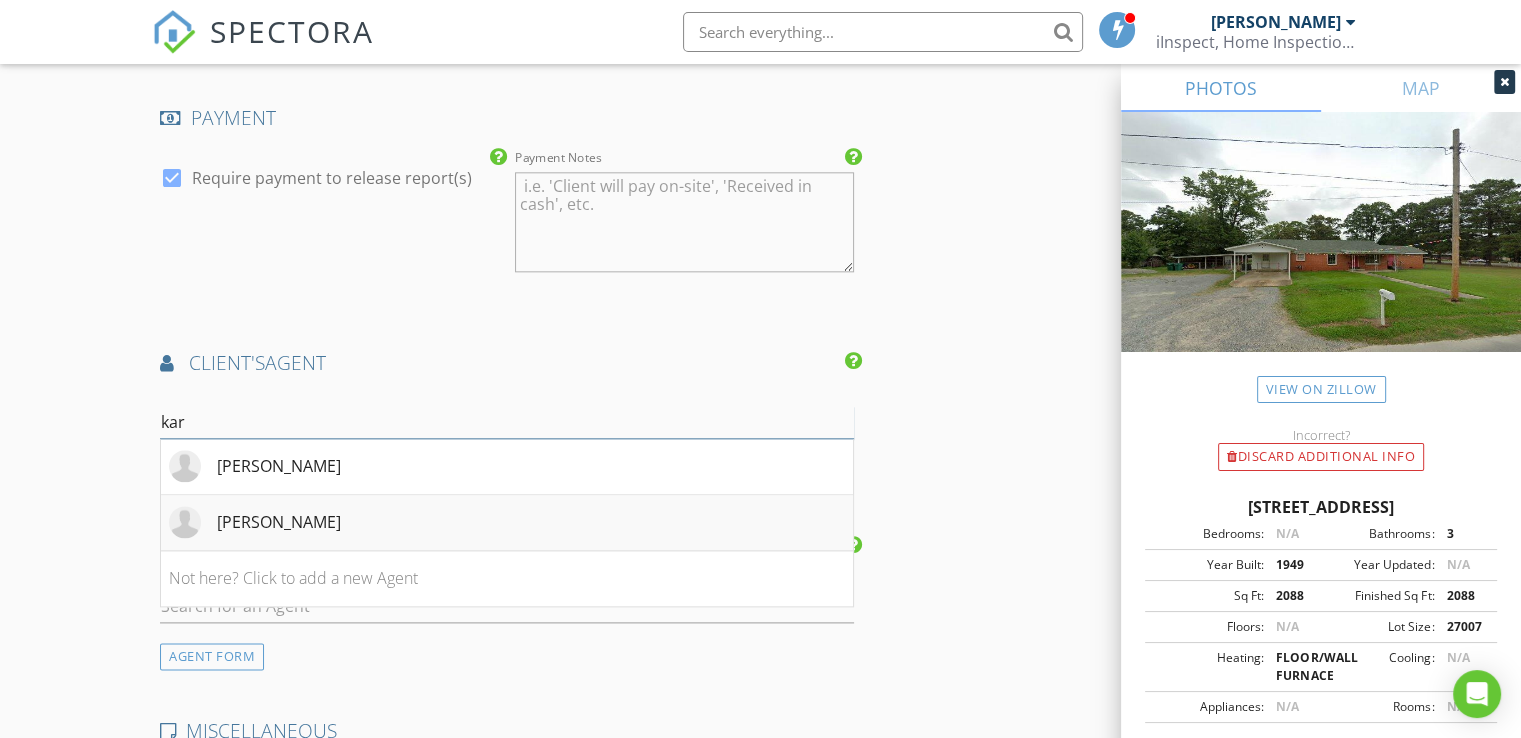 type on "kar" 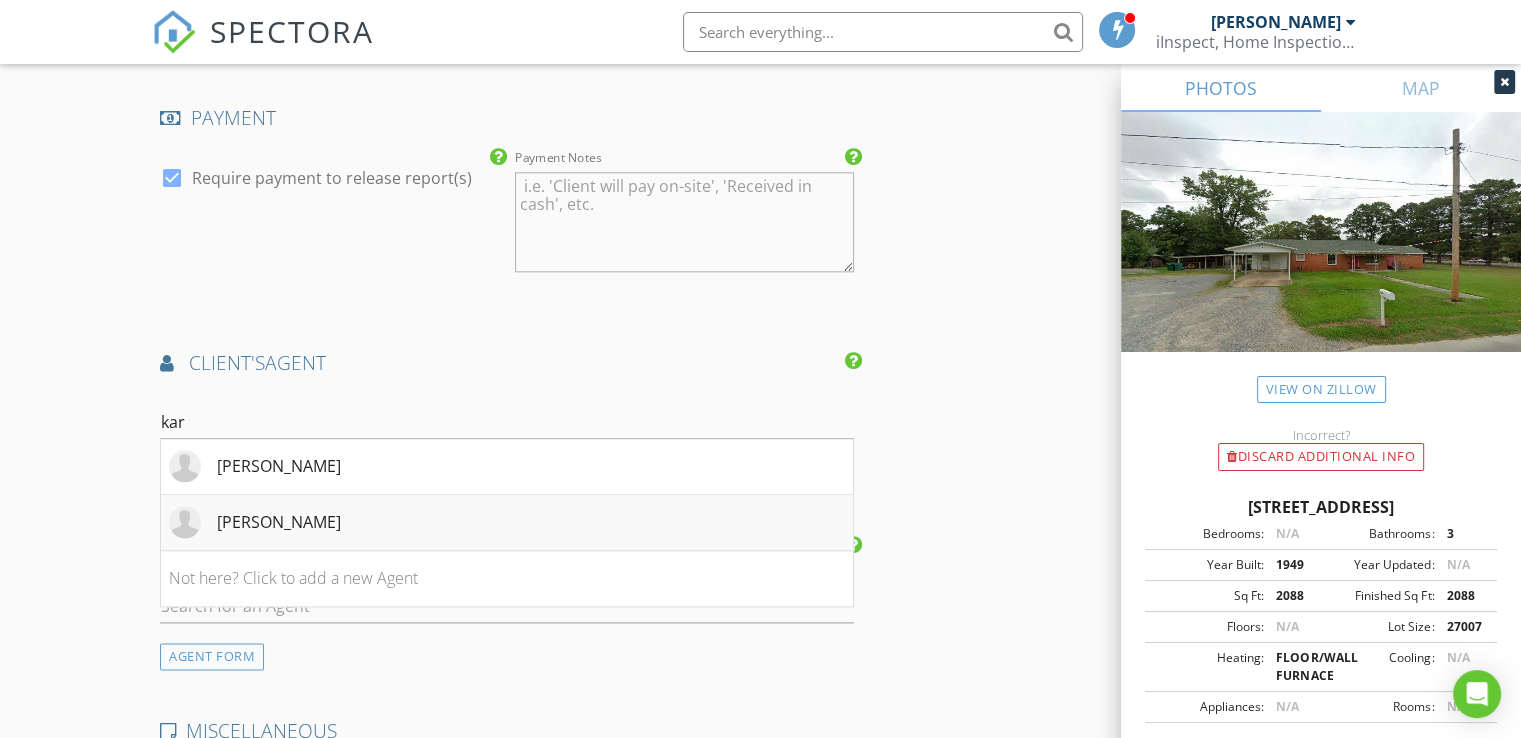 click on "[PERSON_NAME]" at bounding box center [279, 522] 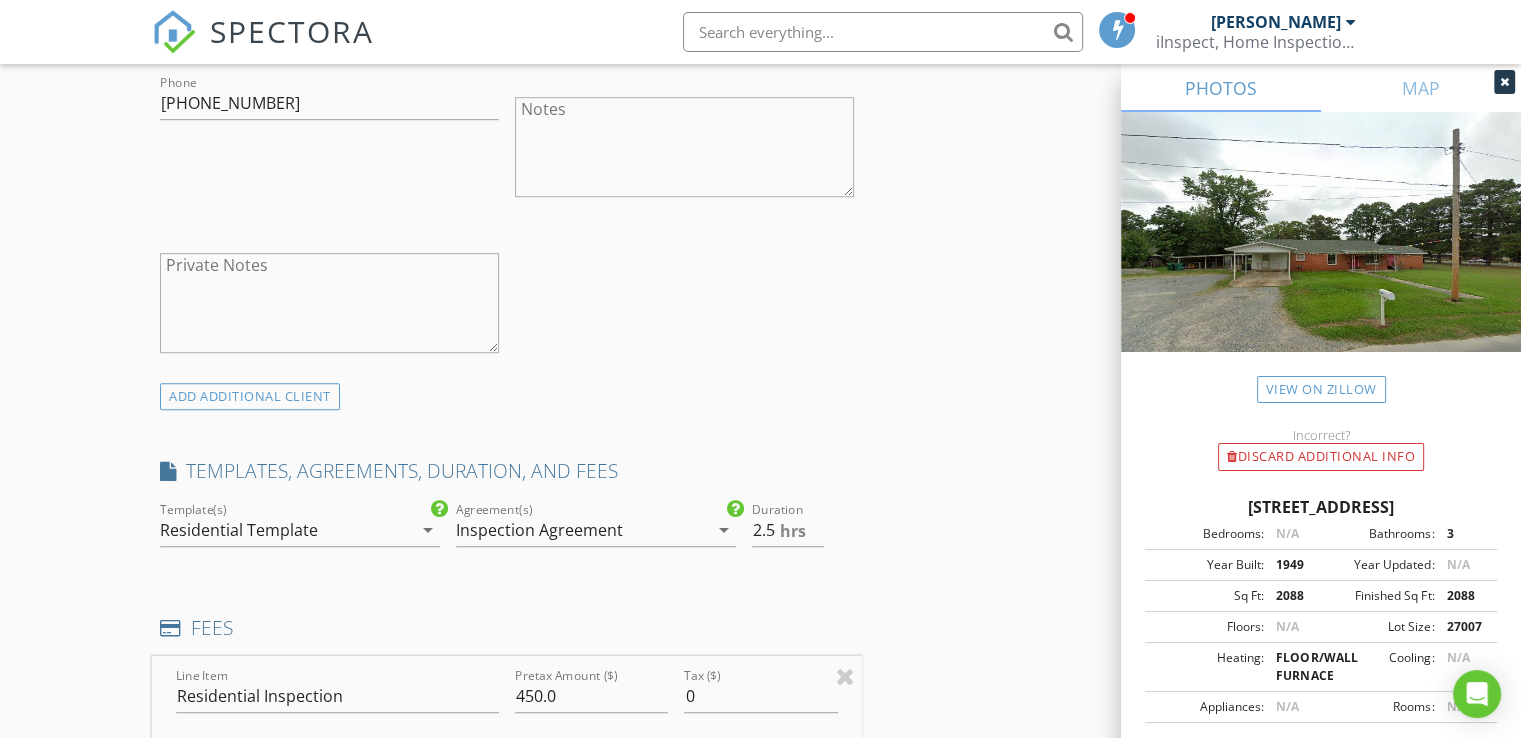 scroll, scrollTop: 604, scrollLeft: 0, axis: vertical 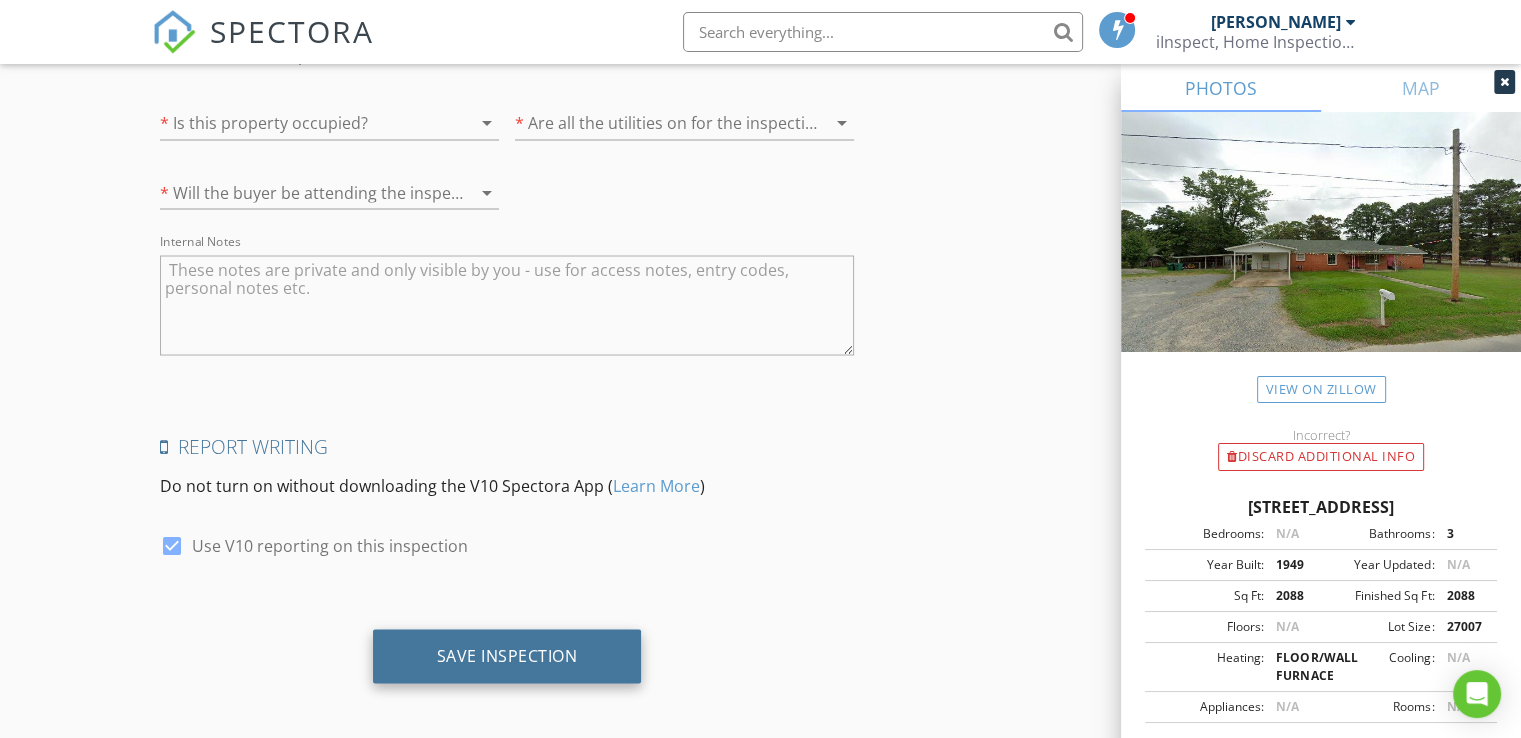 click on "Save Inspection" at bounding box center (507, 655) 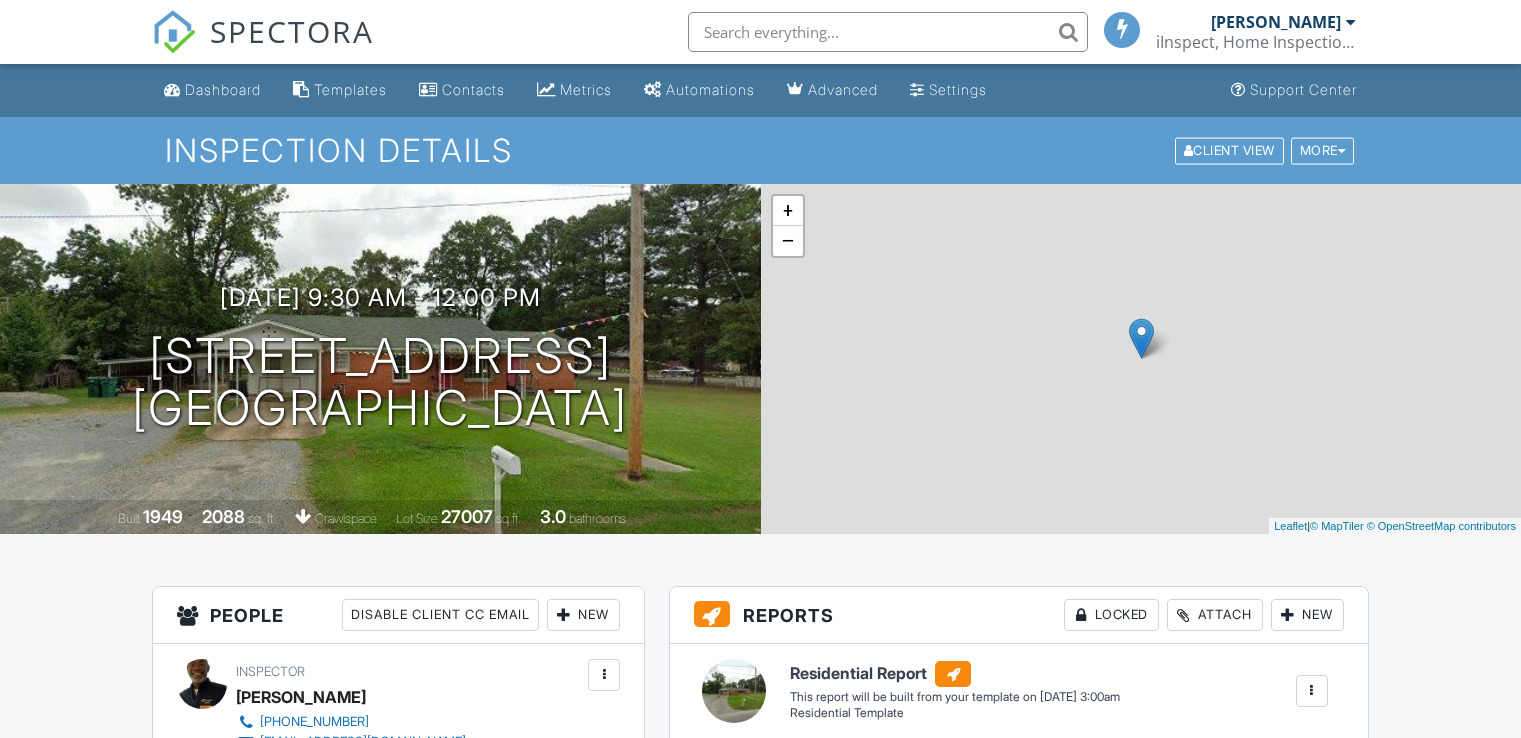 scroll, scrollTop: 0, scrollLeft: 0, axis: both 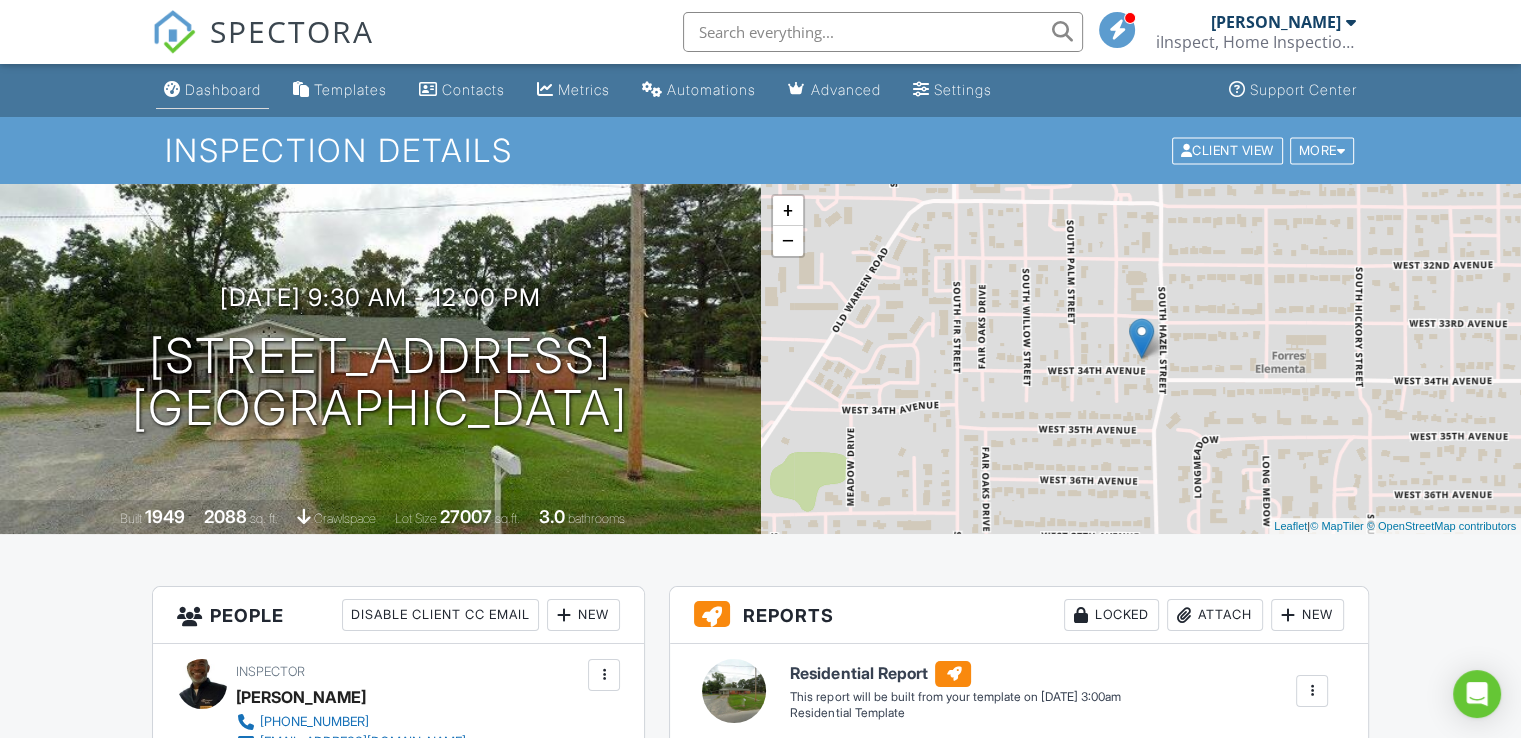 click on "Dashboard" at bounding box center (223, 89) 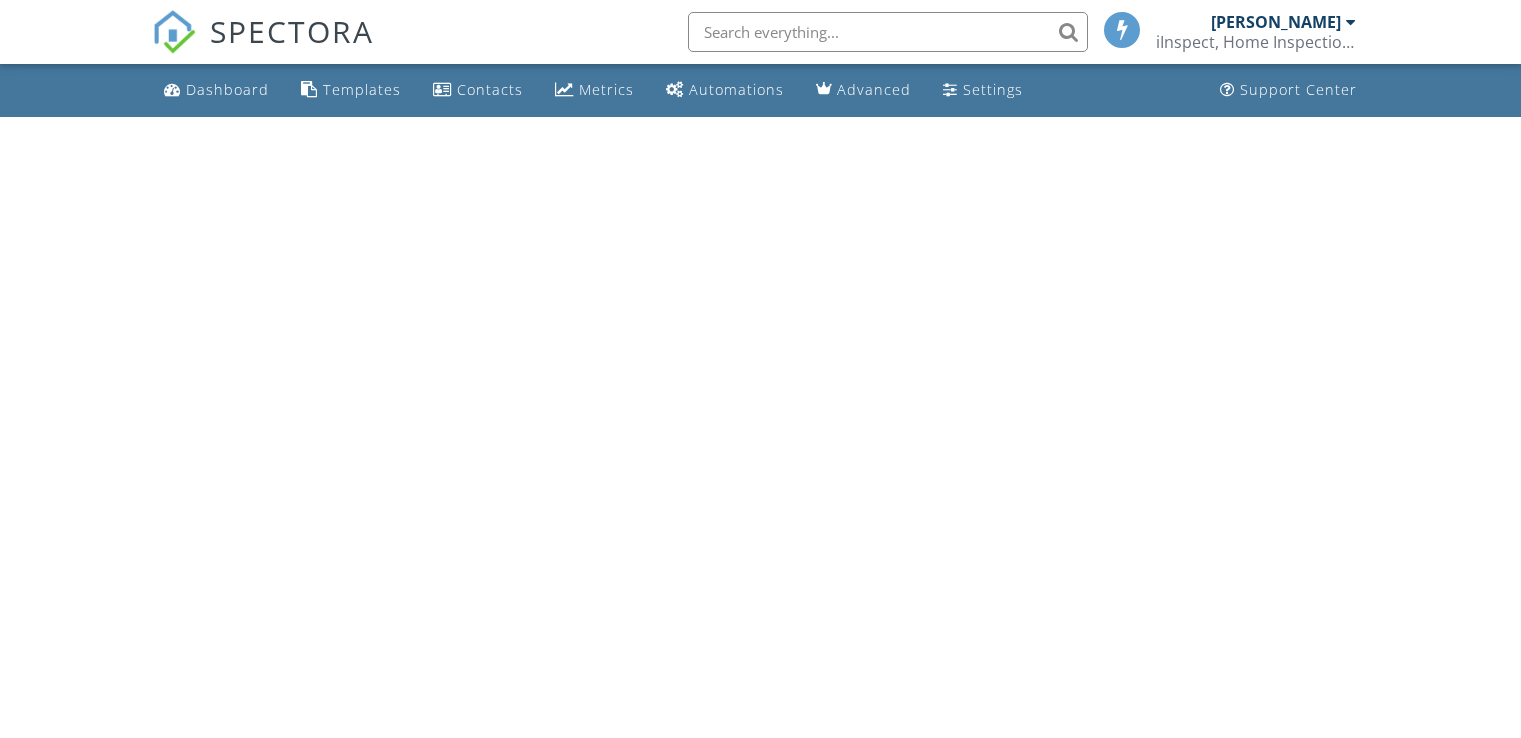 scroll, scrollTop: 0, scrollLeft: 0, axis: both 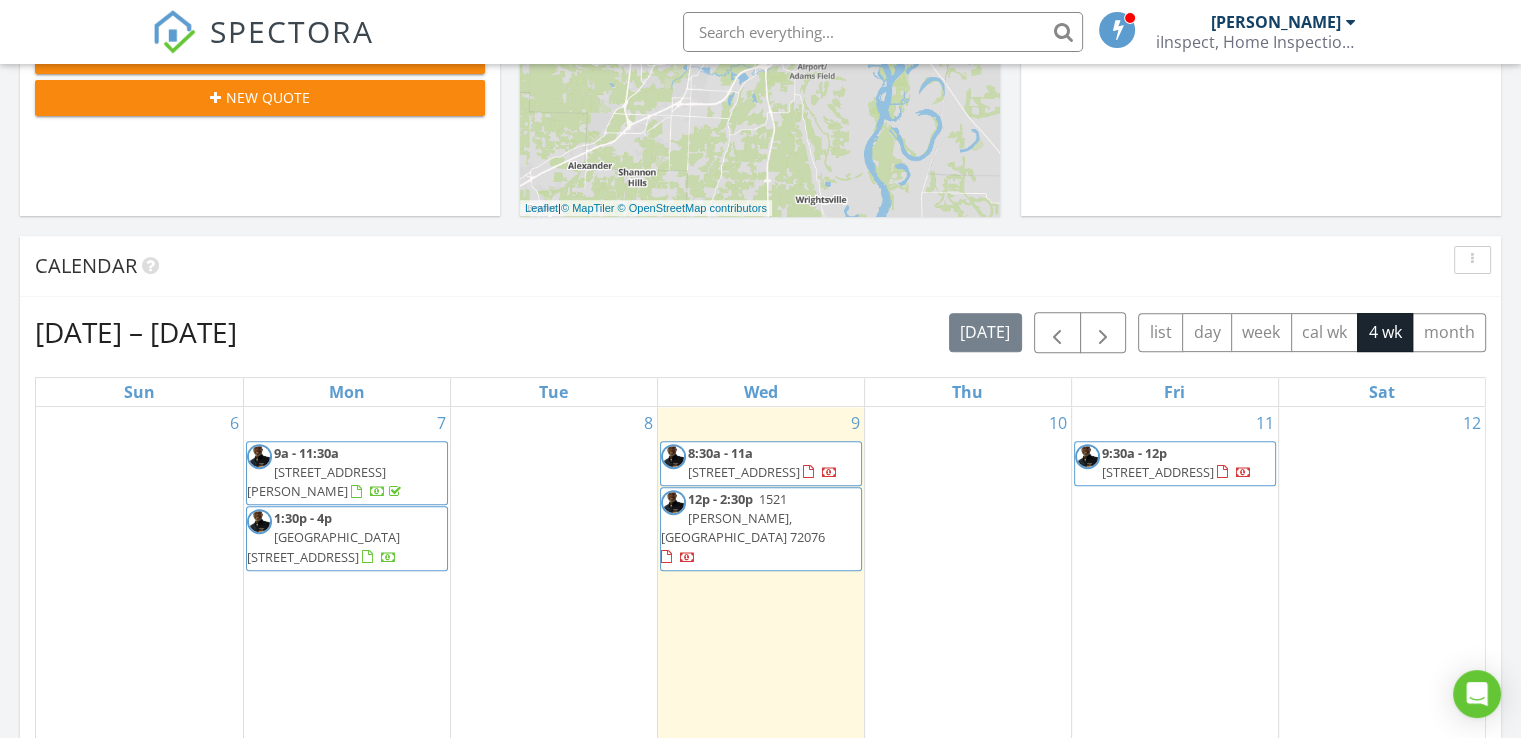 click at bounding box center [1118, 29] 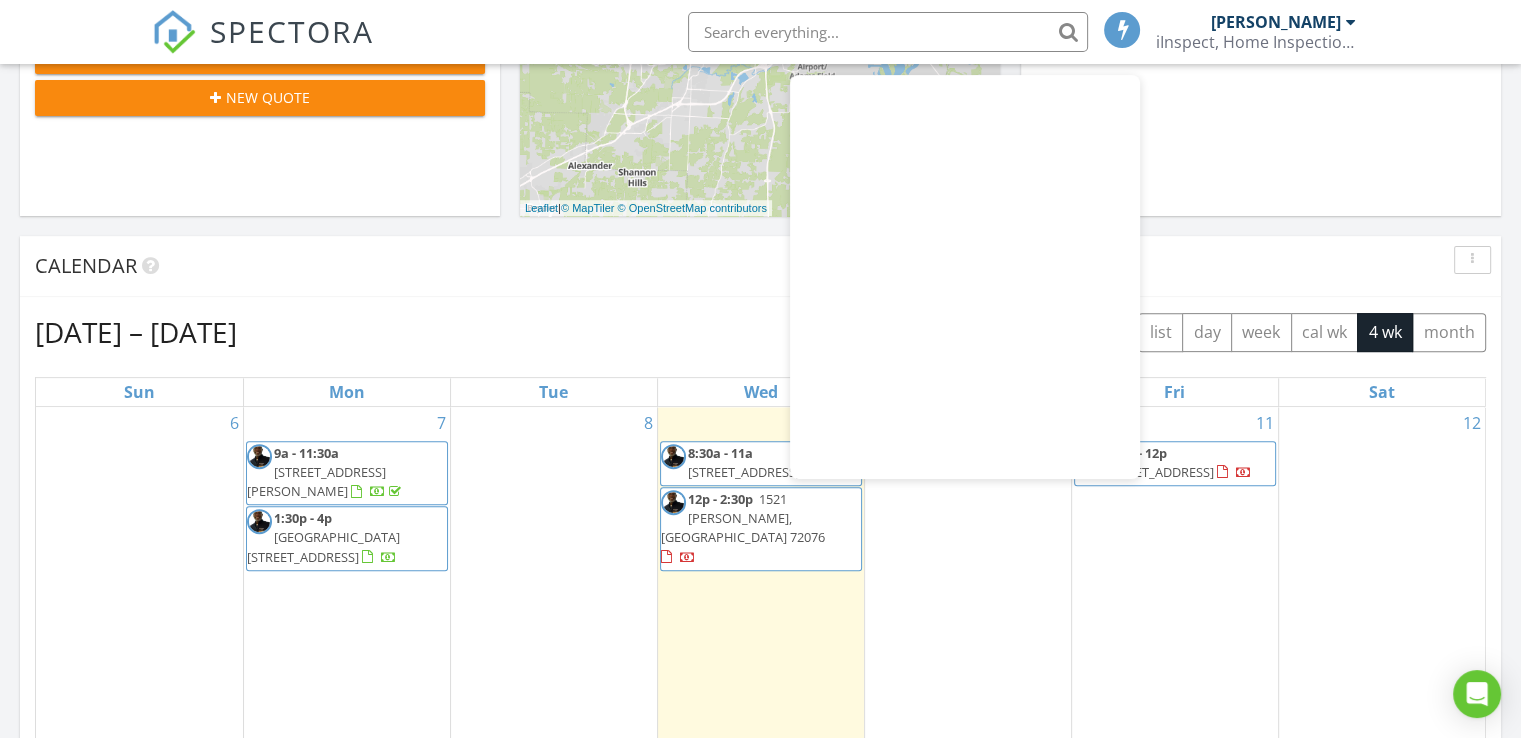 click on "Calendar" at bounding box center [760, 266] 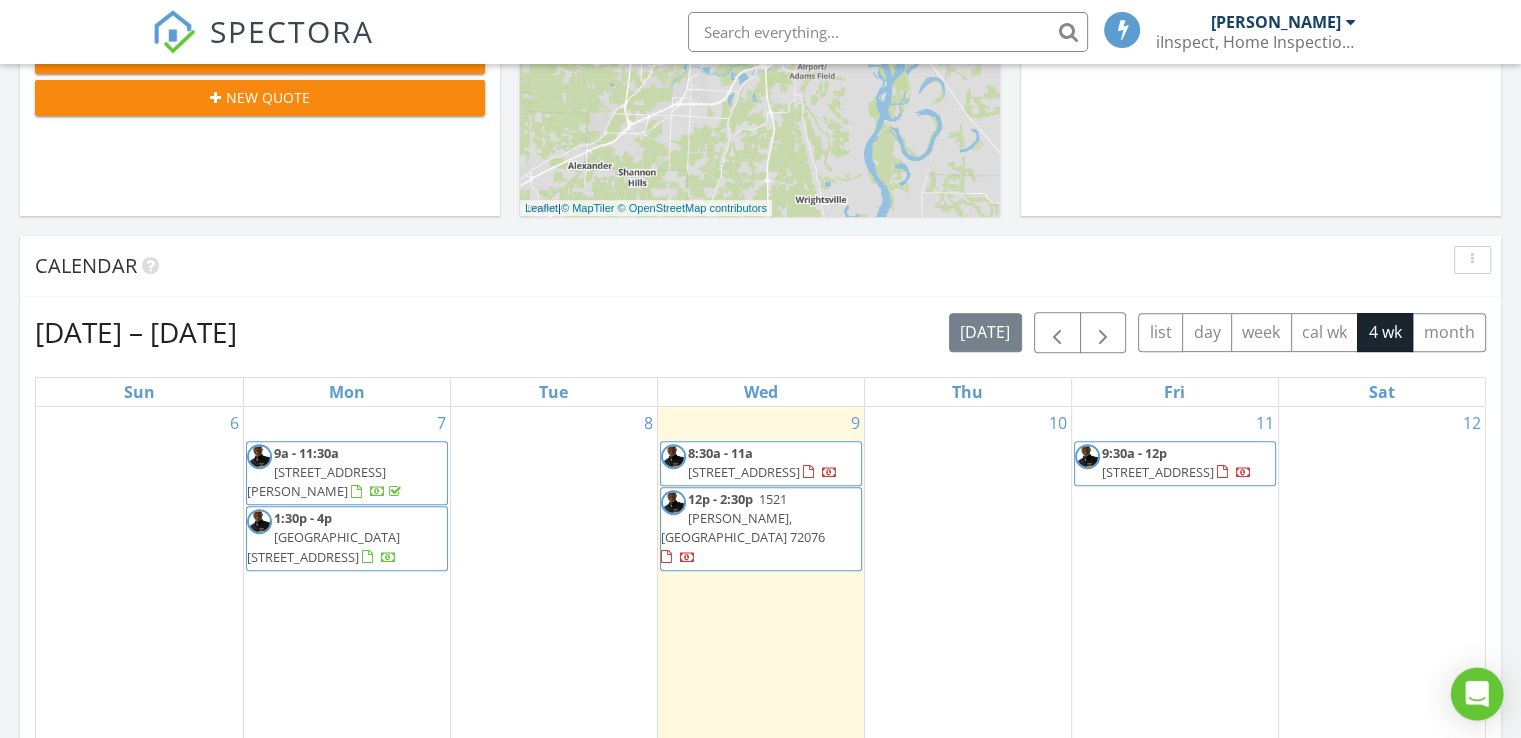 click 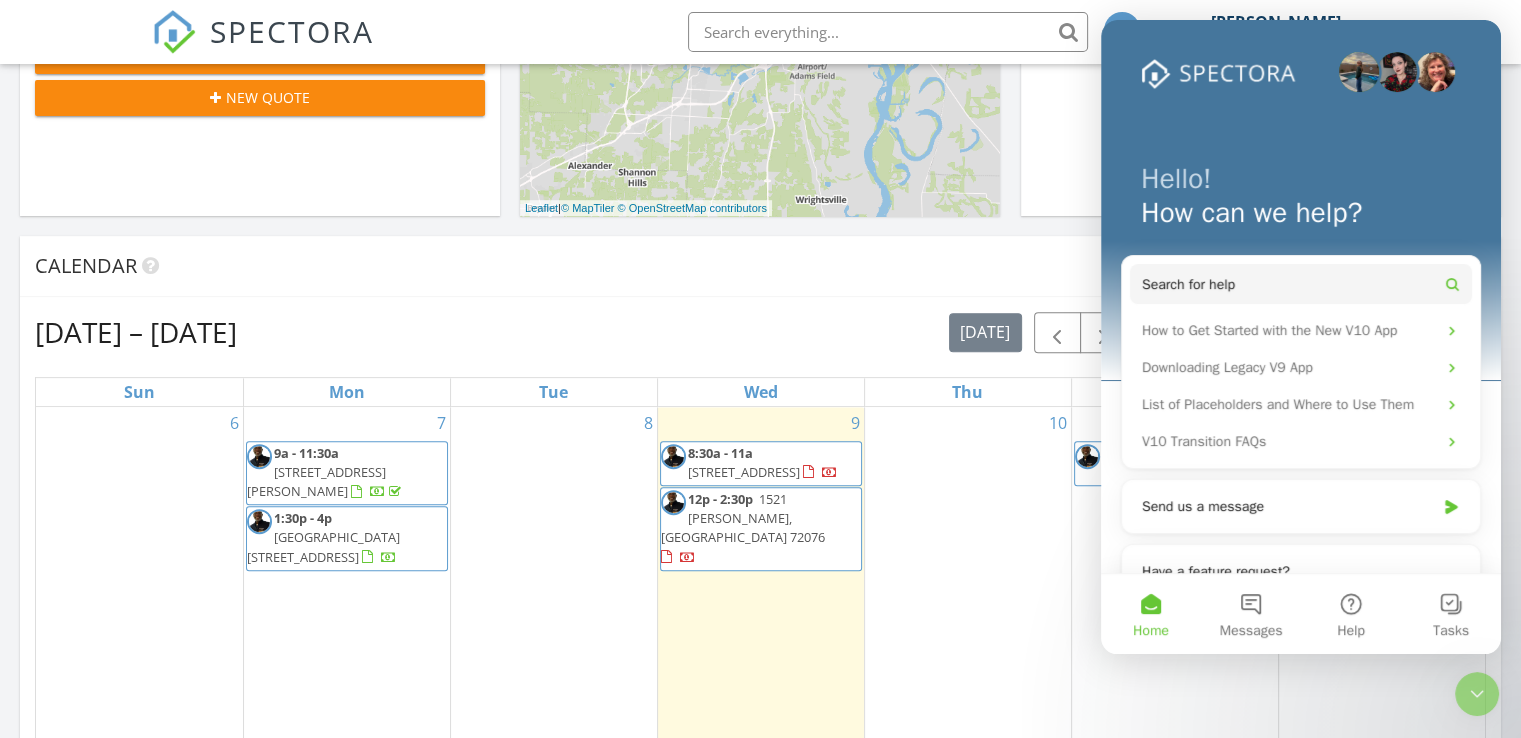 scroll, scrollTop: 0, scrollLeft: 0, axis: both 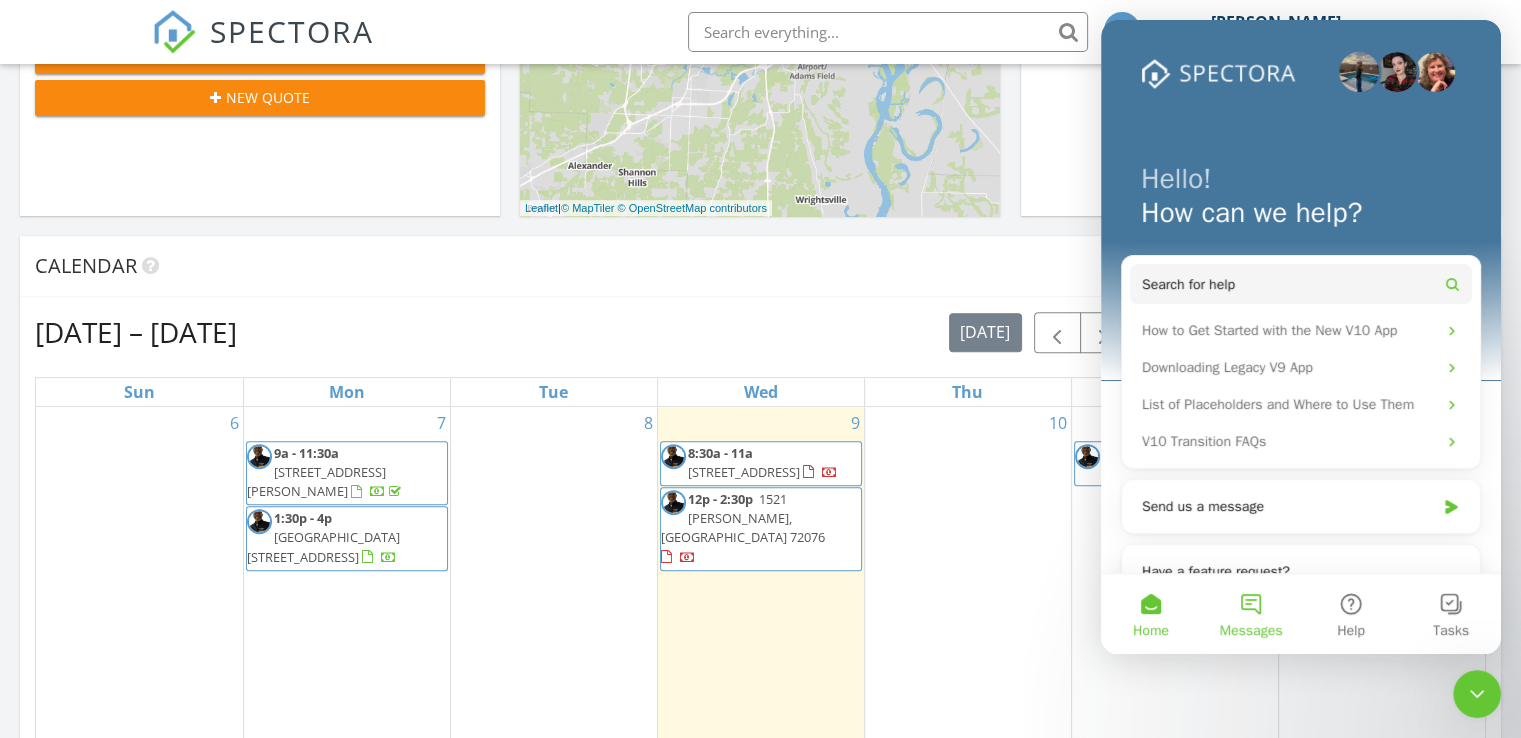 click on "Messages" at bounding box center [1251, 614] 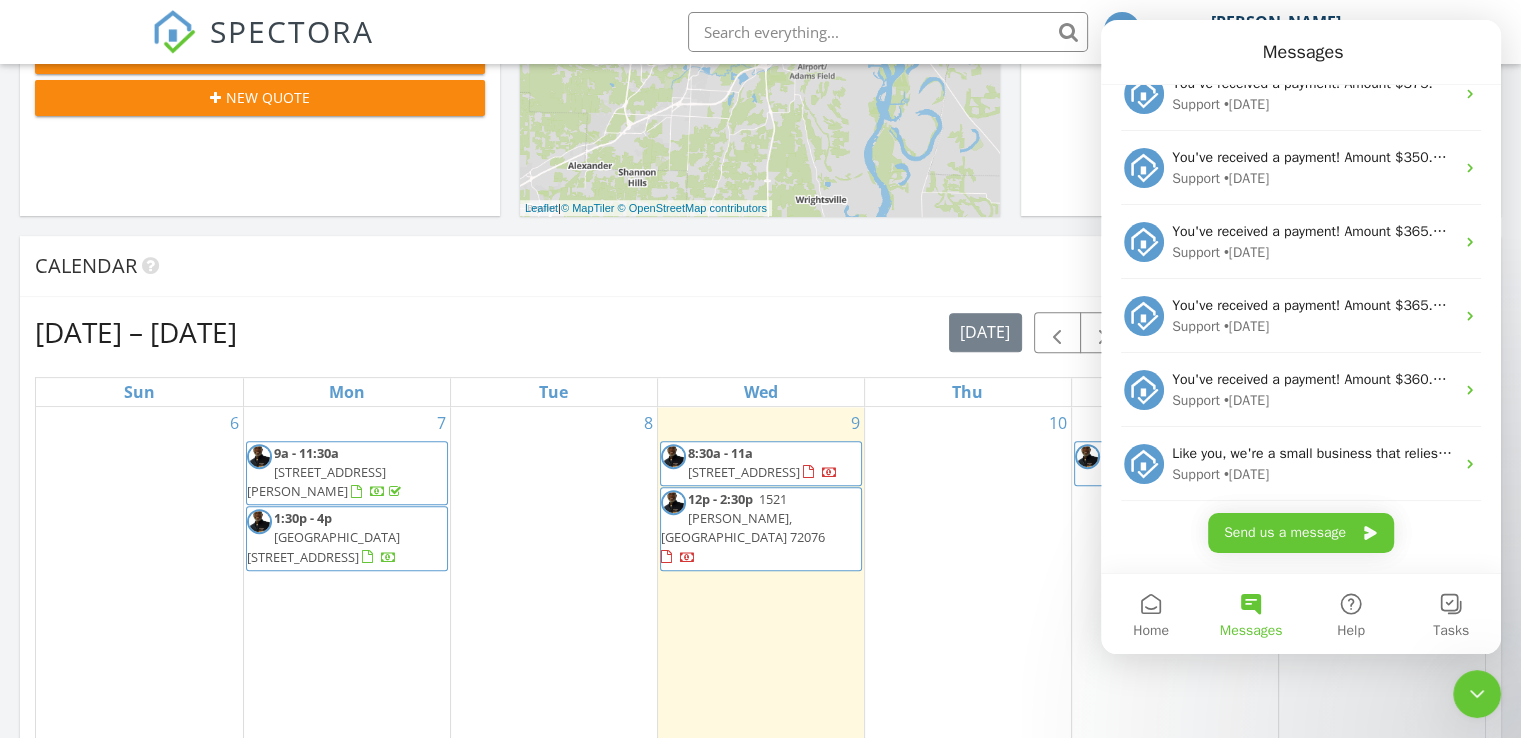 scroll, scrollTop: 332, scrollLeft: 0, axis: vertical 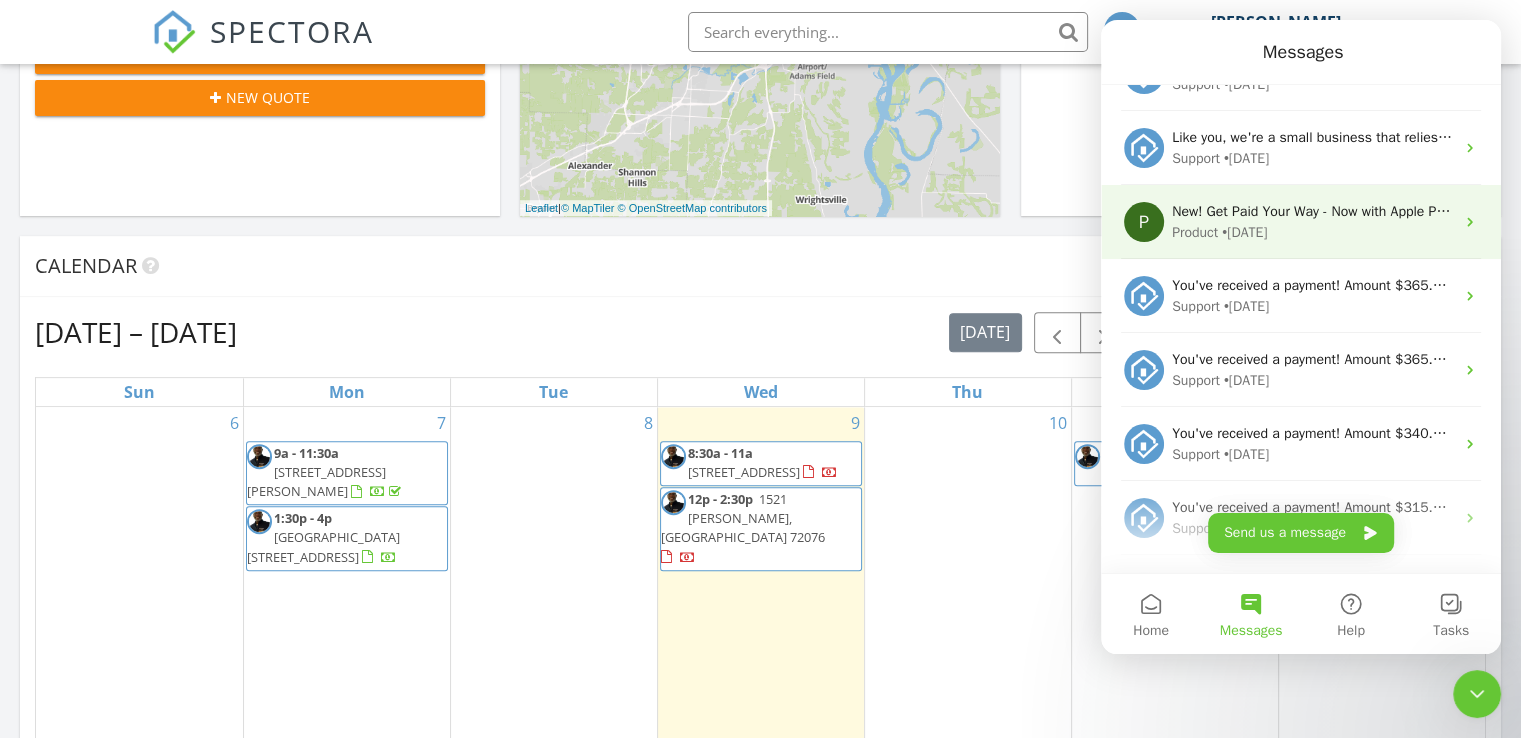 click on "New! Get Paid Your Way - Now with Apple Pay & Flexible Payment Timing We’ve recently made two updates to make payments smoother for you and your clients: 💳 Apple Pay is now available on the Client Portal for faster, easier payments from clients. ⏲️ Control when clients pay: You can now choose to collect payment after the report is published. If enabled, payment will be required before the report can be accessed; no more workarounds, and you can reduce refund fees by having clients pay the final bill. This allows you to get paid when you want to get paid! You’ll see this new company-level setting in your Client Portal Settings. Or update your settings here." at bounding box center (3215, 211) 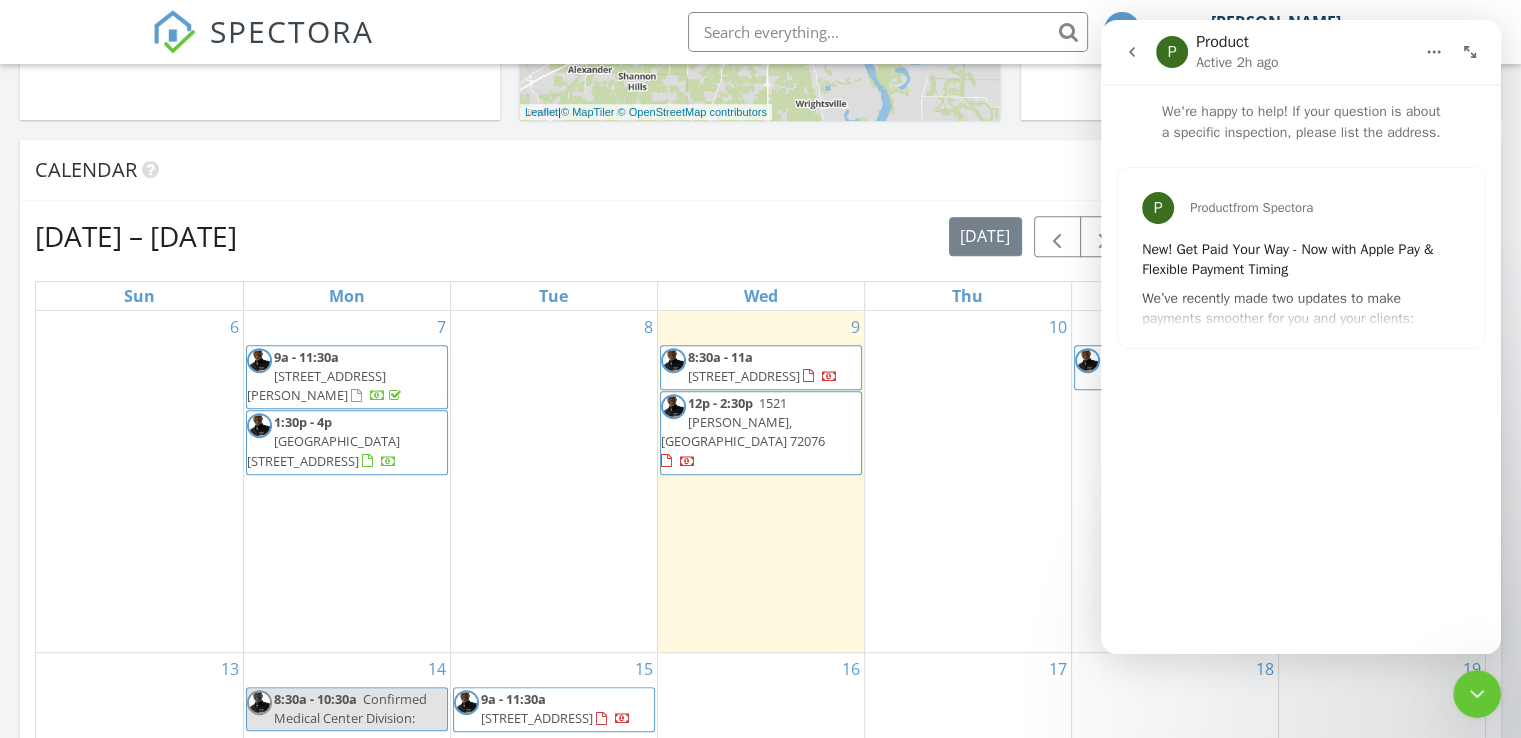 scroll, scrollTop: 666, scrollLeft: 0, axis: vertical 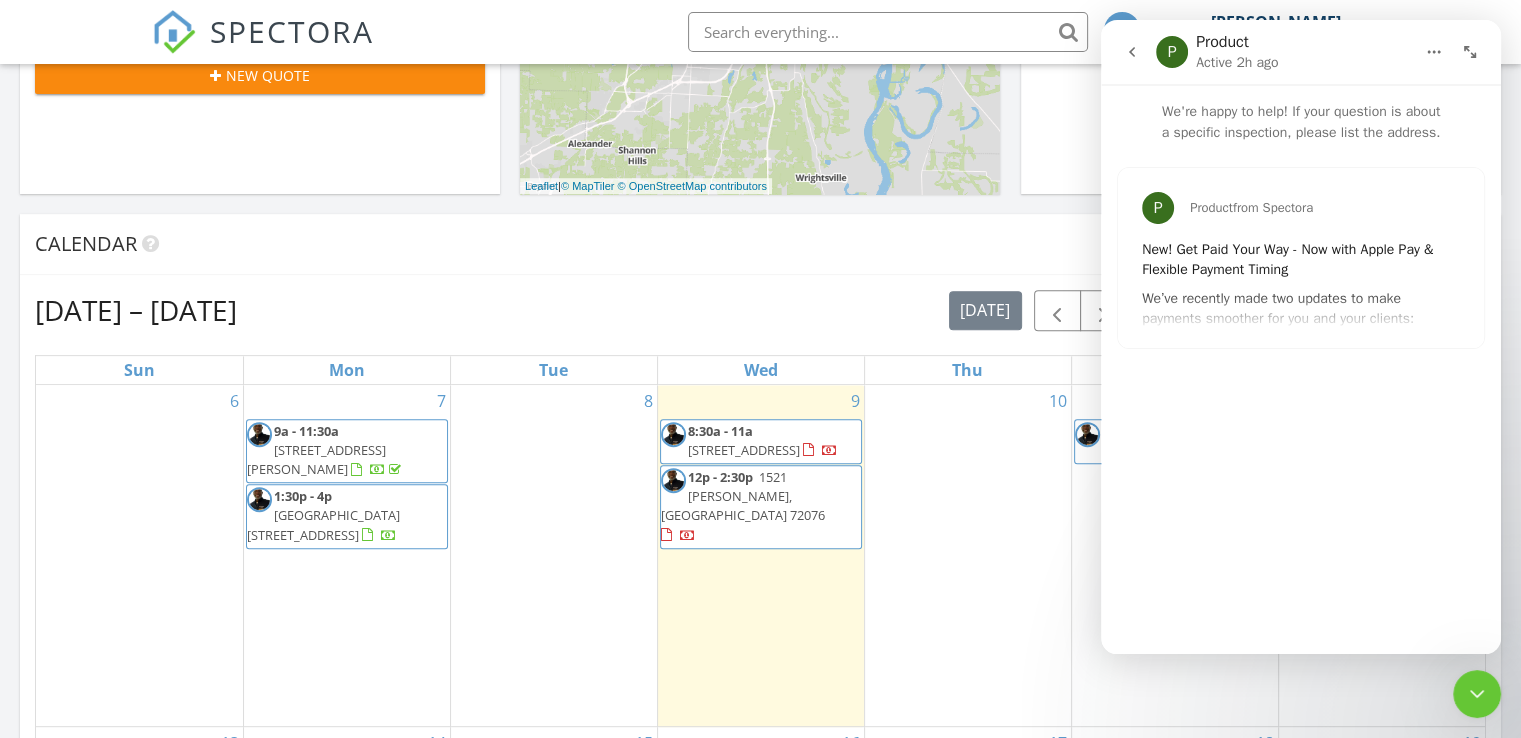 click on "P Product  from Spectora New! Get Paid Your Way - Now with Apple Pay & Flexible Payment Timing We’ve recently made two updates to make payments smoother for you and your clients: 💳  Apple Pay is now available on the Client Portal  for faster, easier payments from clients. Learn More ⏲️  Control when clients pay : You can now choose to collect payment after the report is published. If enabled, payment will be required before the report can be accessed; no more workarounds, and you can reduce refund fees by having clients pay the final bill. This allows you to get paid  when  you want to get paid! You’ll see this new company-level setting in your  Client Portal Settings . Learn More Or update your settings  here ." at bounding box center [1301, 258] 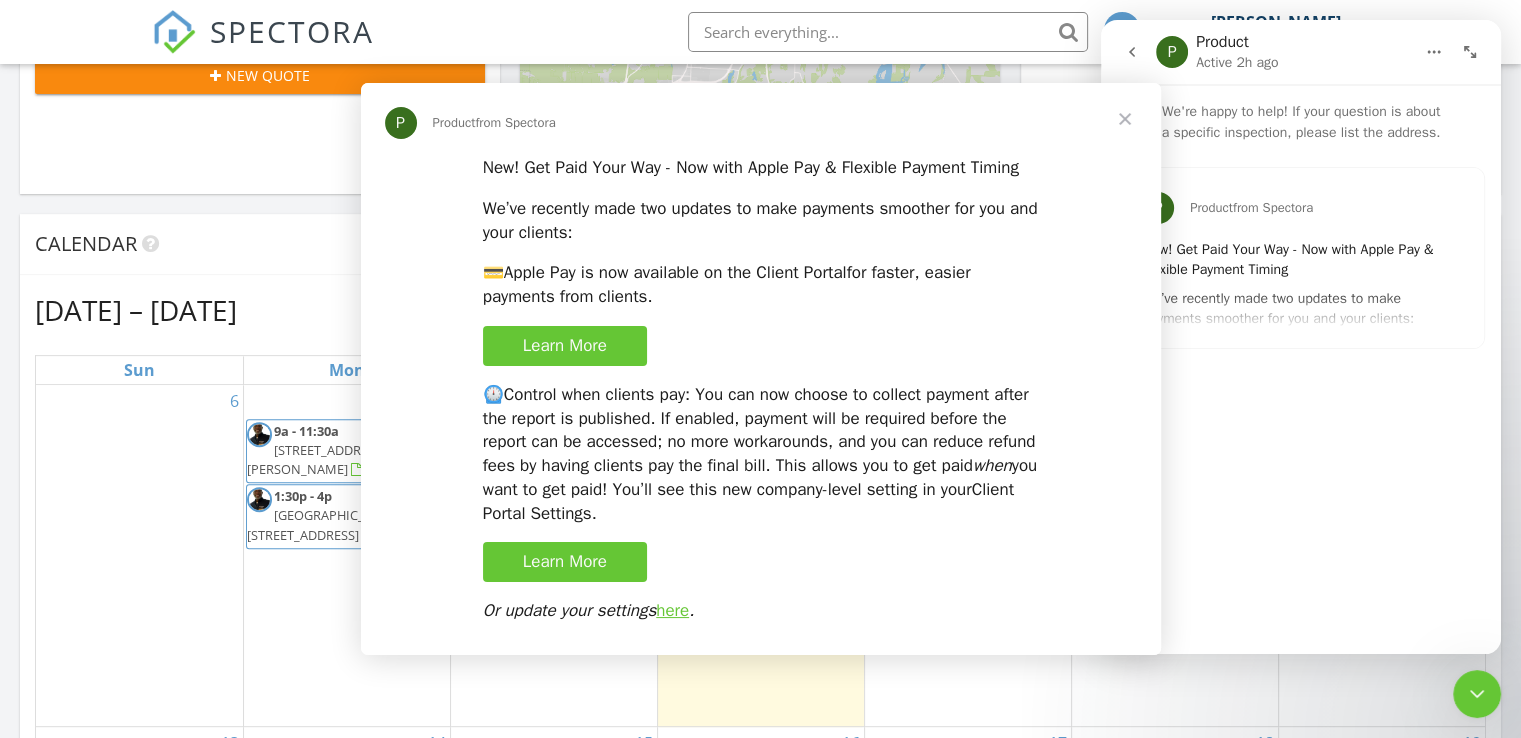 scroll, scrollTop: 0, scrollLeft: 0, axis: both 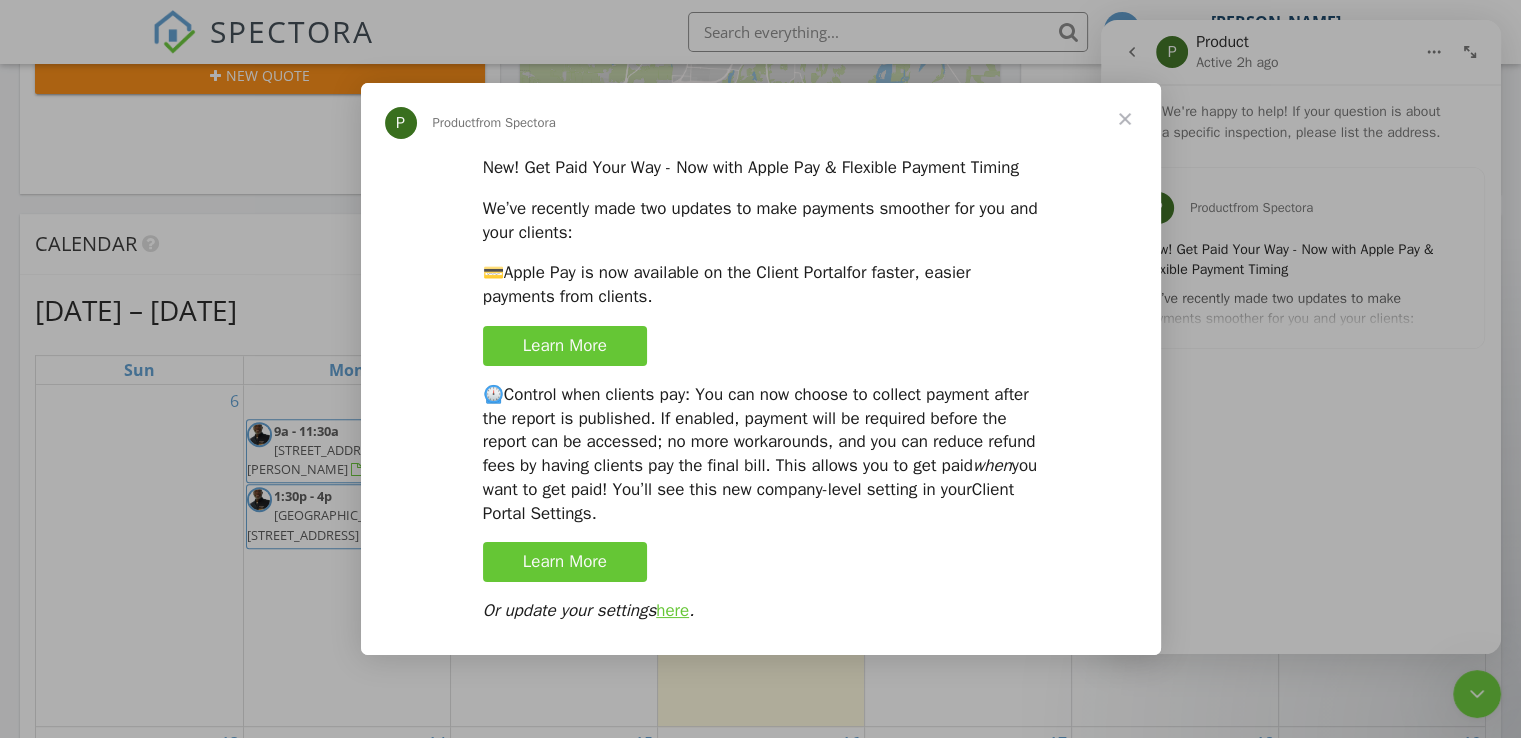 click on "Learn More" at bounding box center (565, 345) 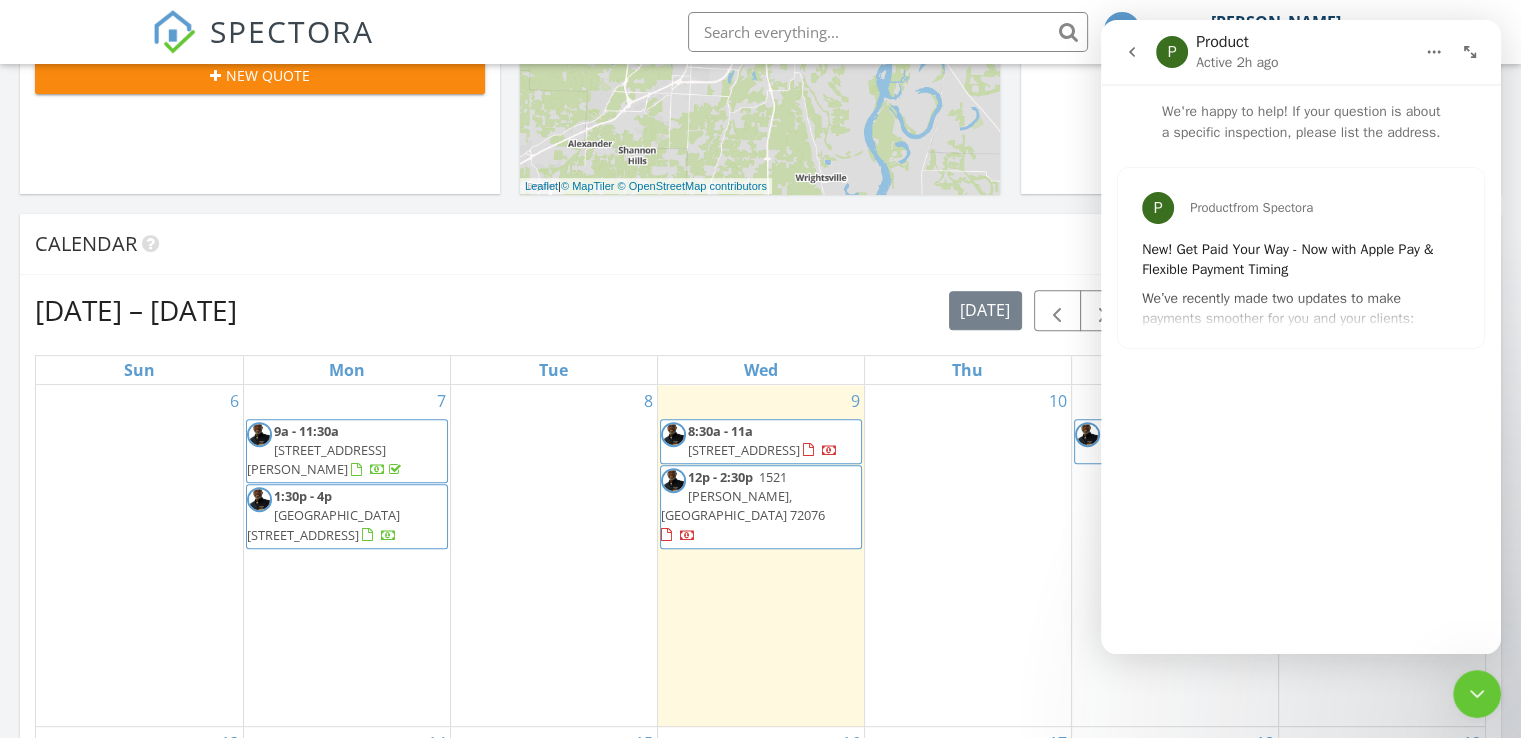 click at bounding box center [1132, 52] 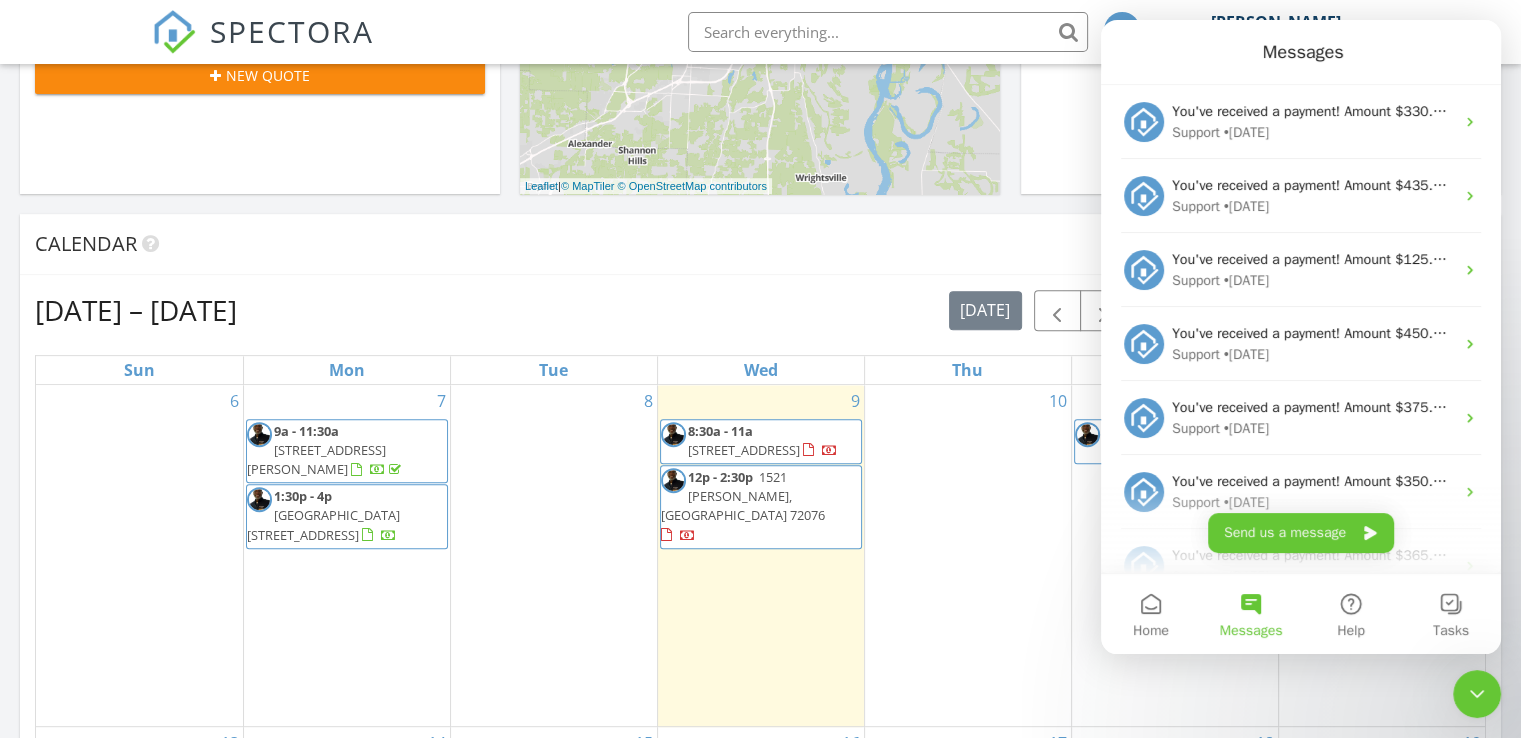 scroll, scrollTop: 0, scrollLeft: 0, axis: both 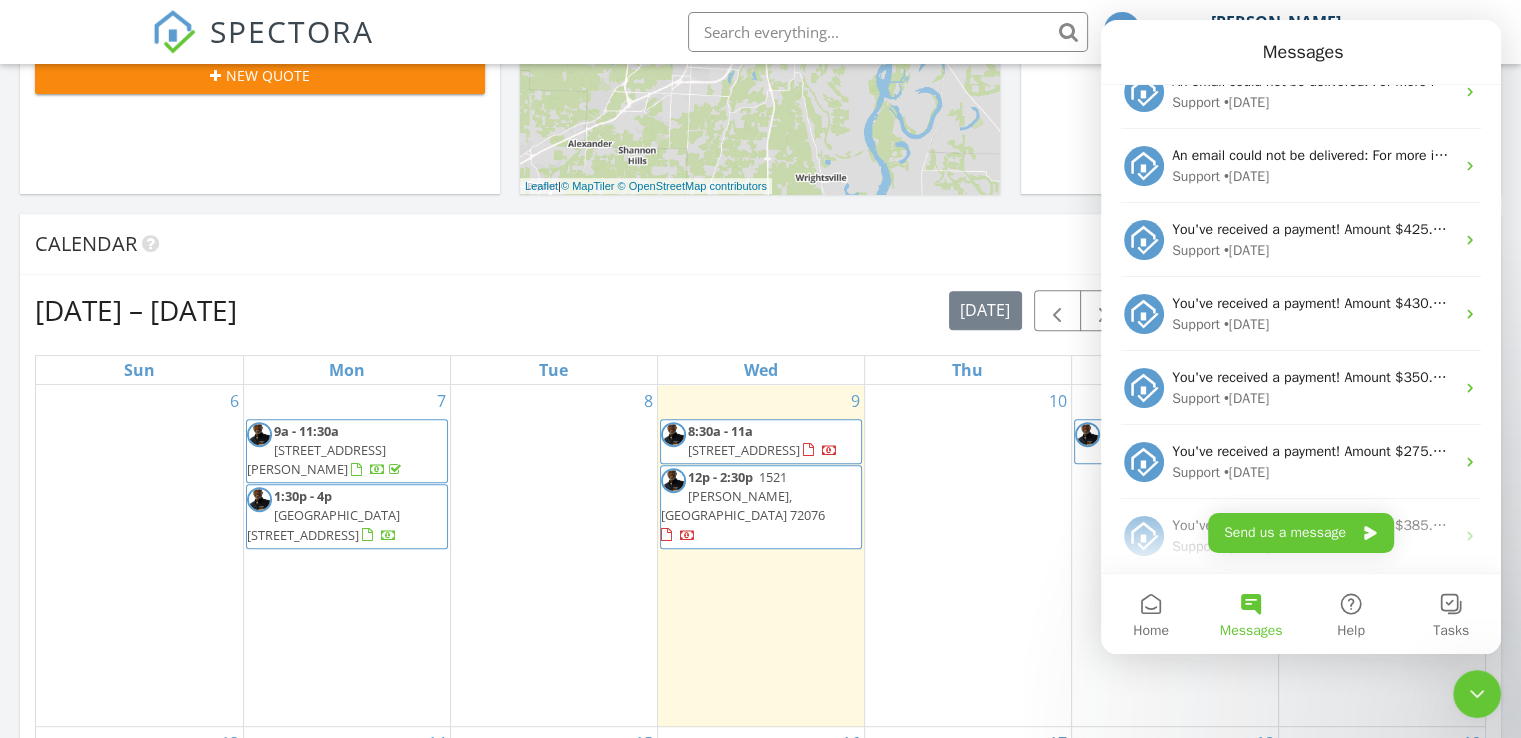 drag, startPoint x: 1494, startPoint y: 176, endPoint x: 2617, endPoint y: 453, distance: 1156.6581 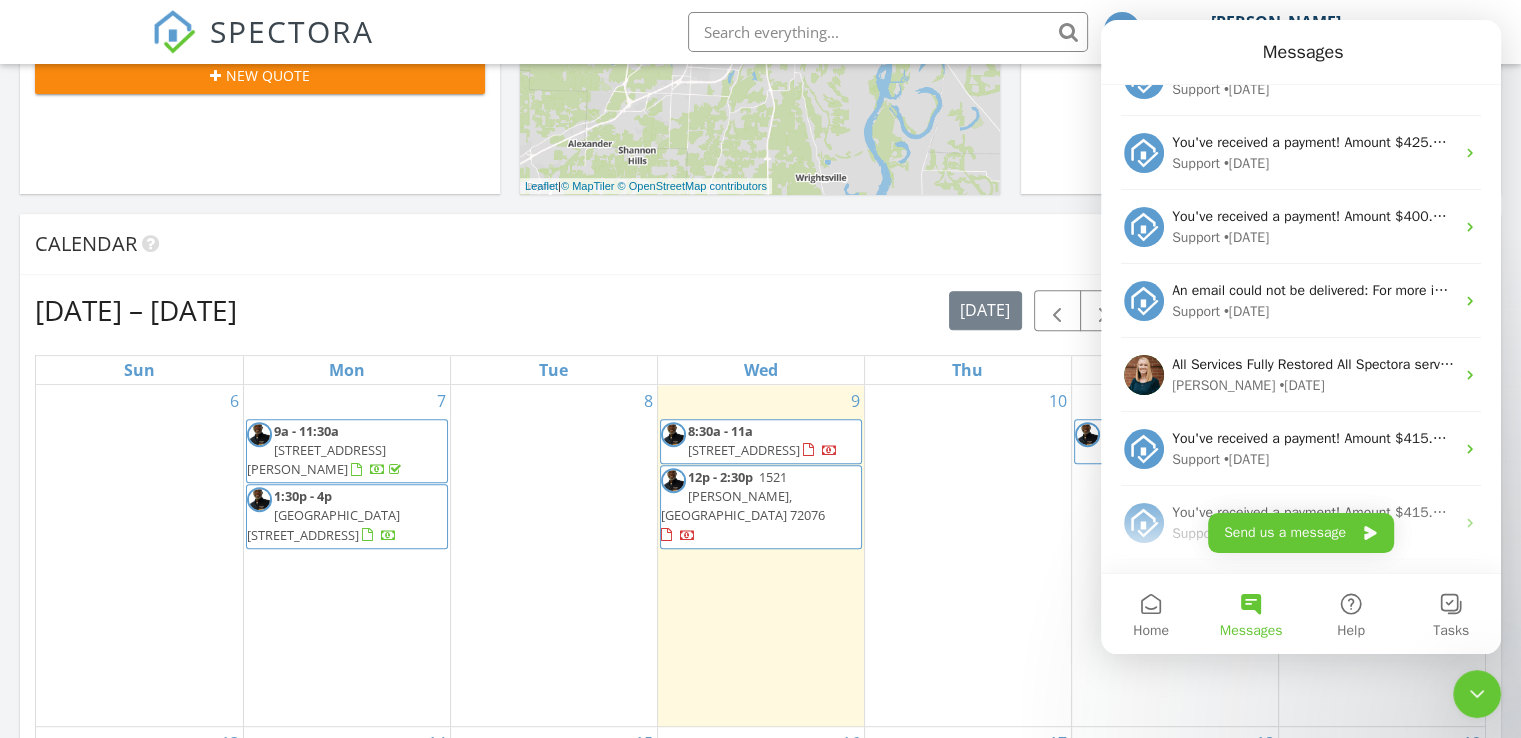 scroll, scrollTop: 1972, scrollLeft: 0, axis: vertical 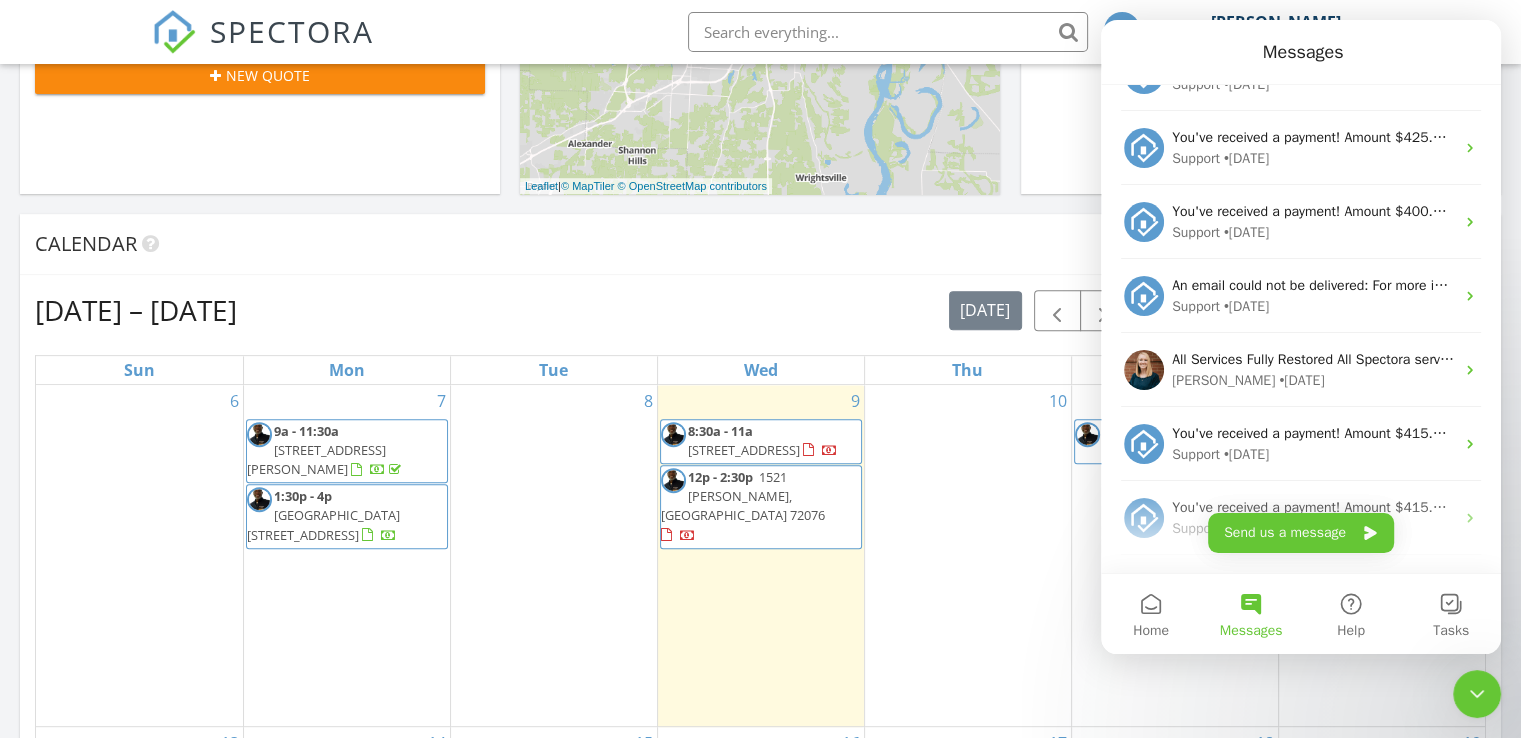 drag, startPoint x: 390, startPoint y: 371, endPoint x: 1508, endPoint y: 387, distance: 1118.1145 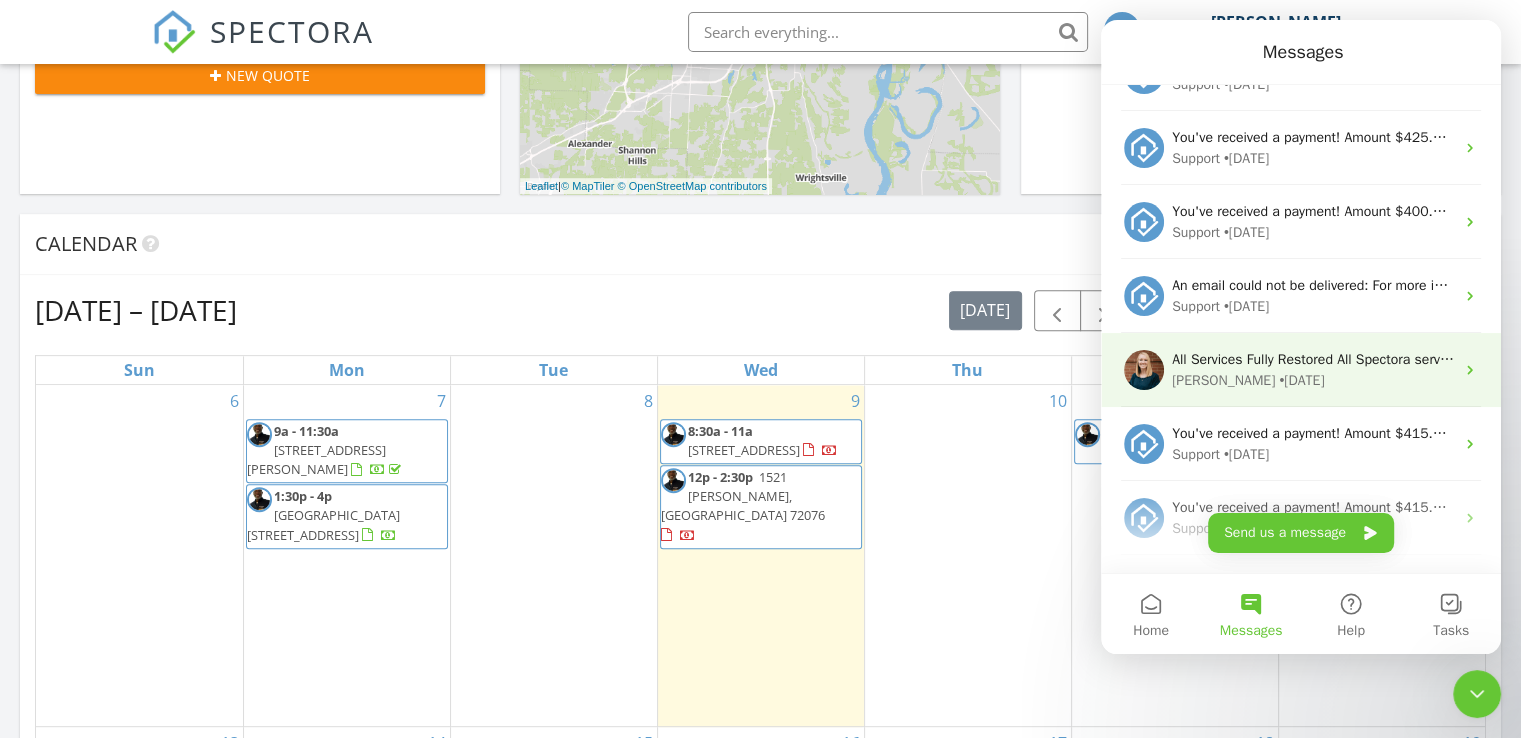 click on "Katie •  3w ago" at bounding box center [1313, 380] 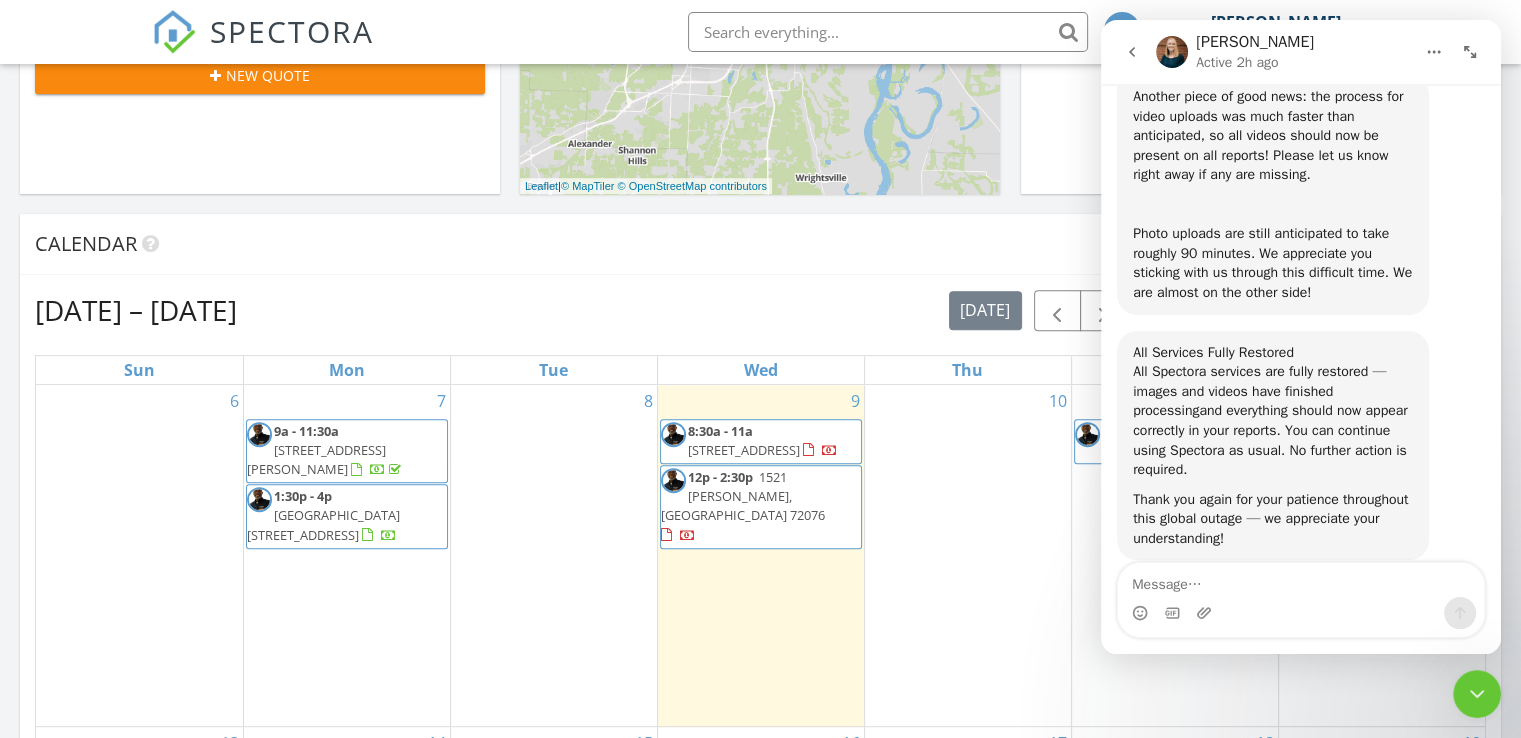 scroll, scrollTop: 7508, scrollLeft: 0, axis: vertical 